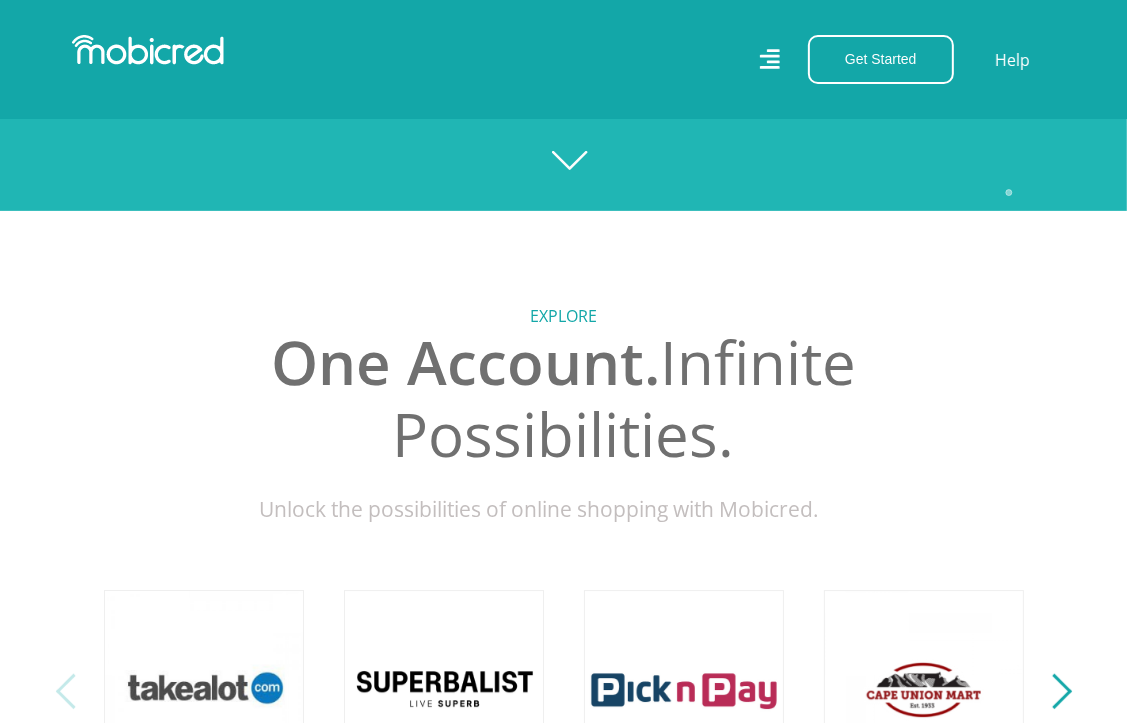 scroll, scrollTop: 600, scrollLeft: 0, axis: vertical 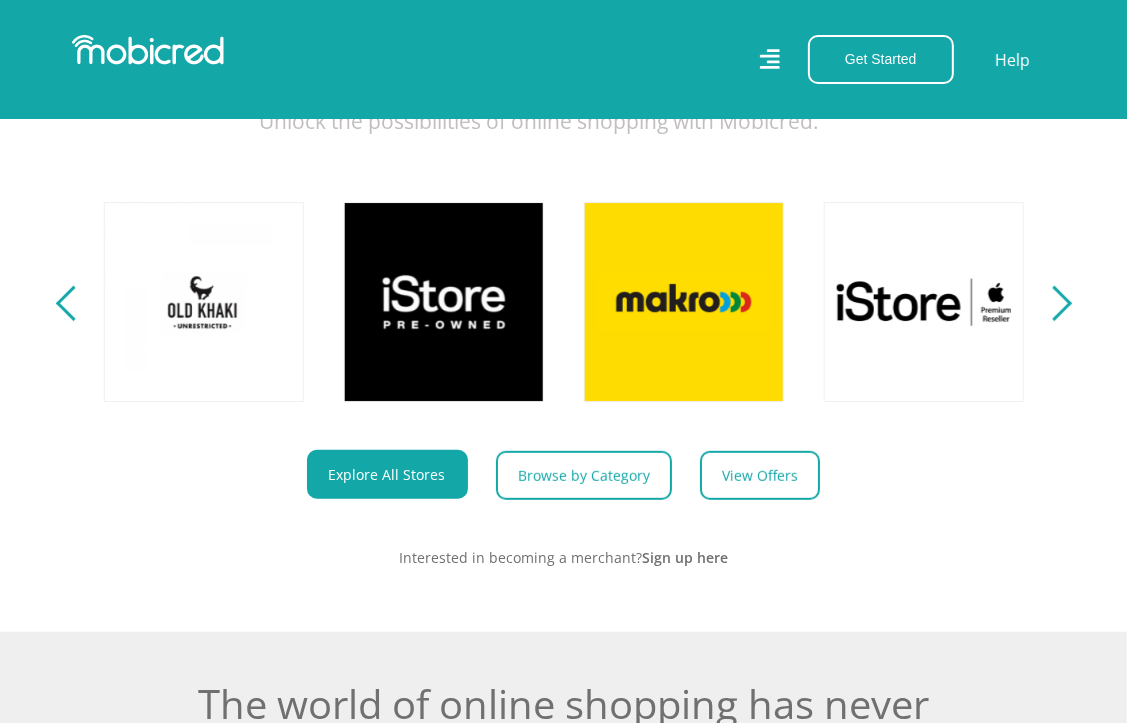 click on "Explore
One Account.  Infinite Possibilities.
Unlock the possibilities of online shopping with Mobicred." at bounding box center (563, 227) 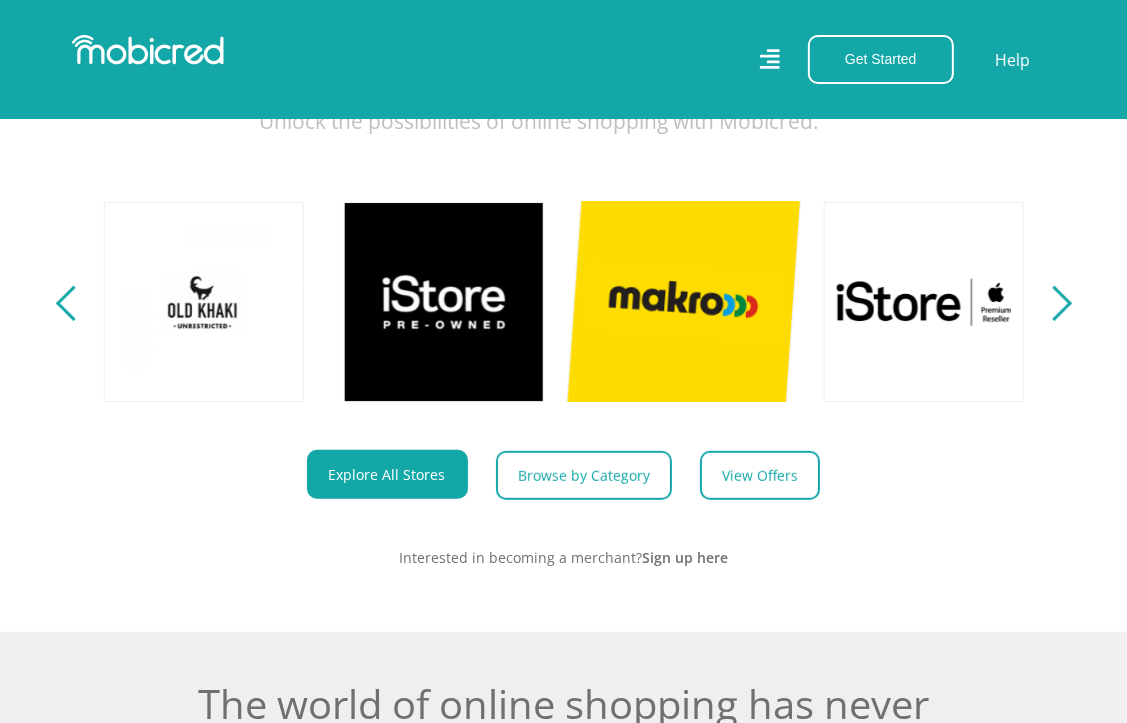 click at bounding box center [683, 301] 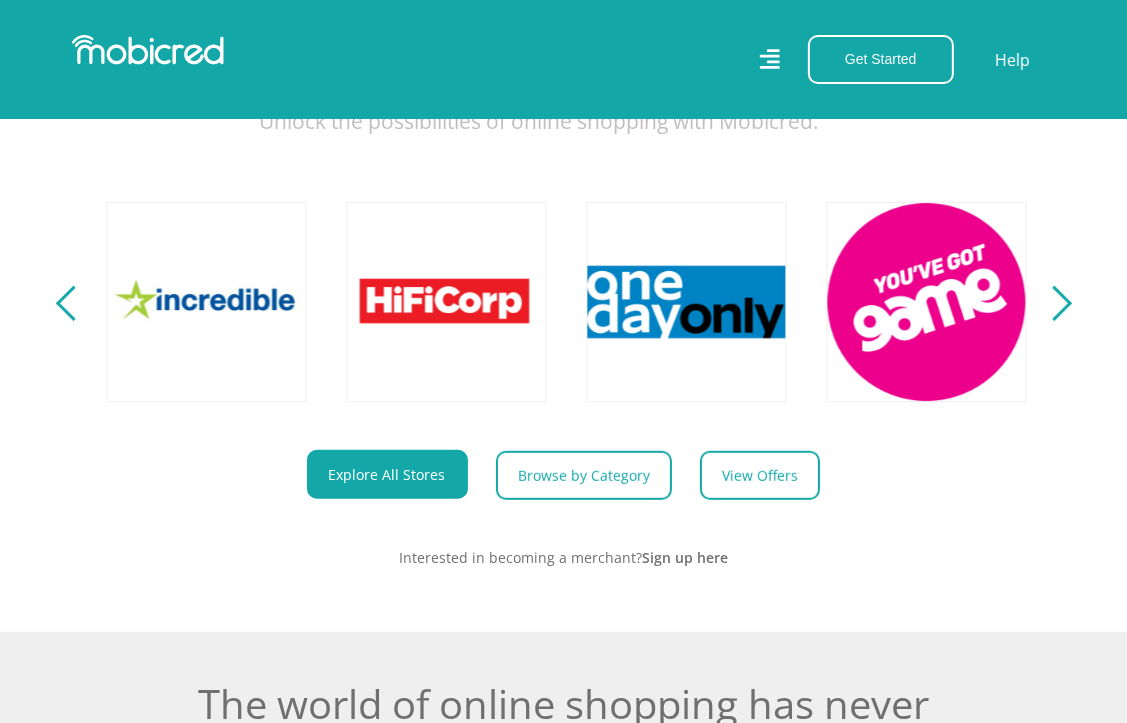 scroll, scrollTop: 0, scrollLeft: 3120, axis: horizontal 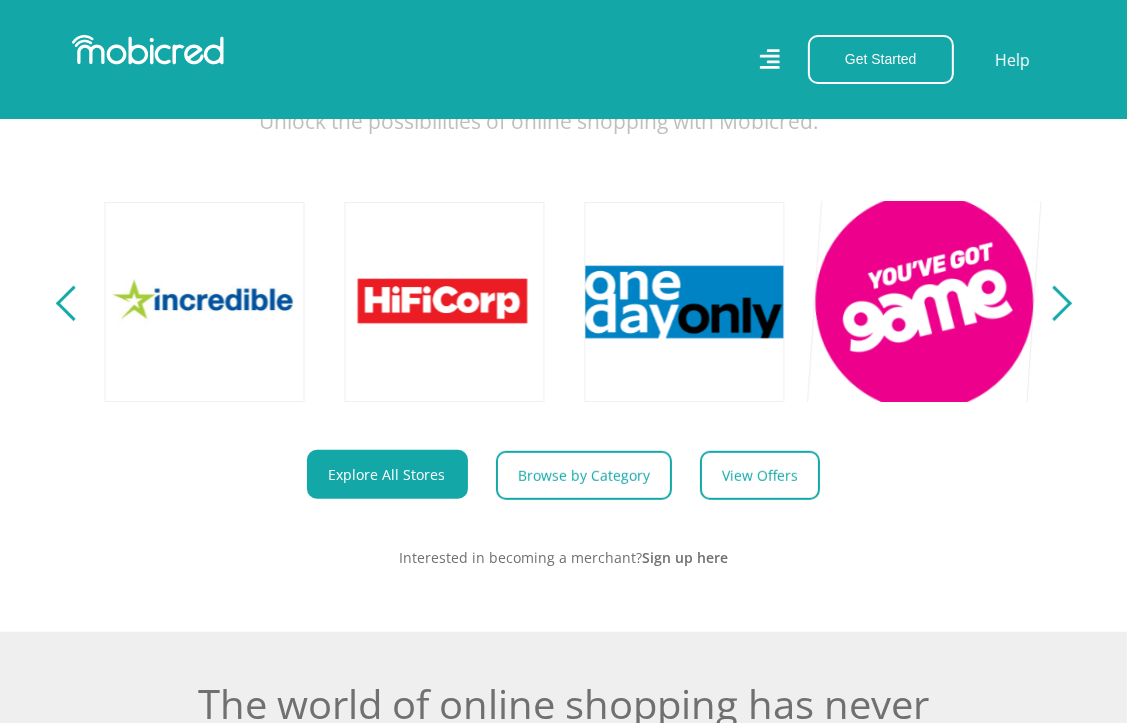 click at bounding box center (923, 301) 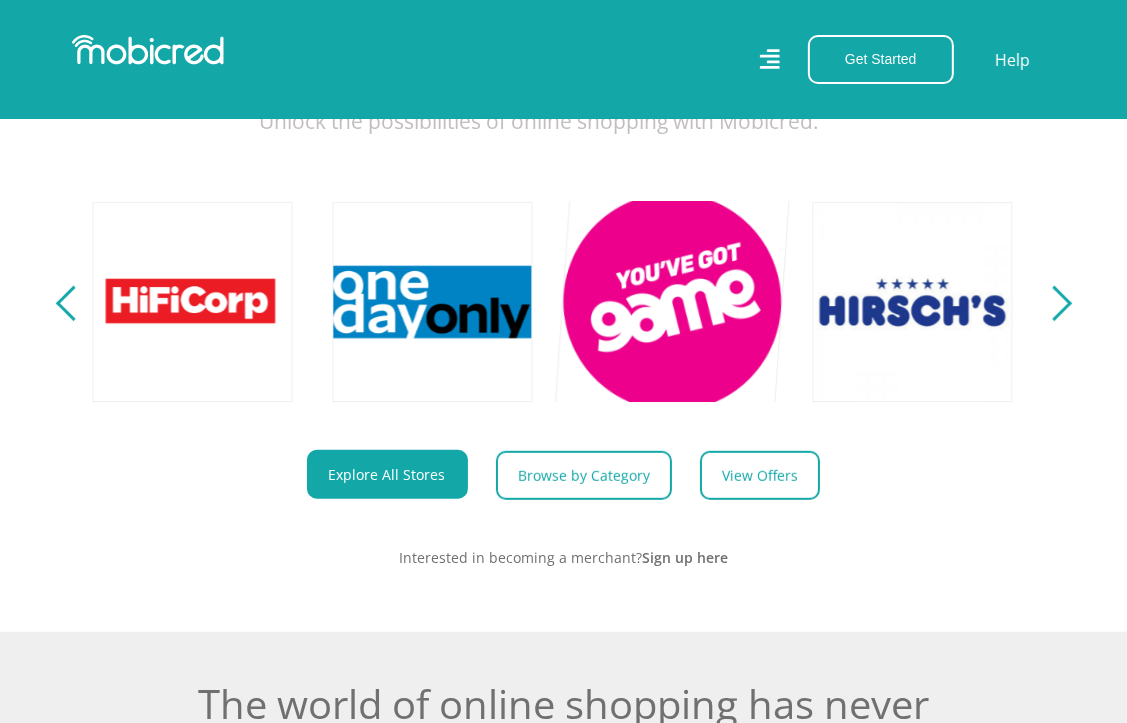 scroll, scrollTop: 0, scrollLeft: 3840, axis: horizontal 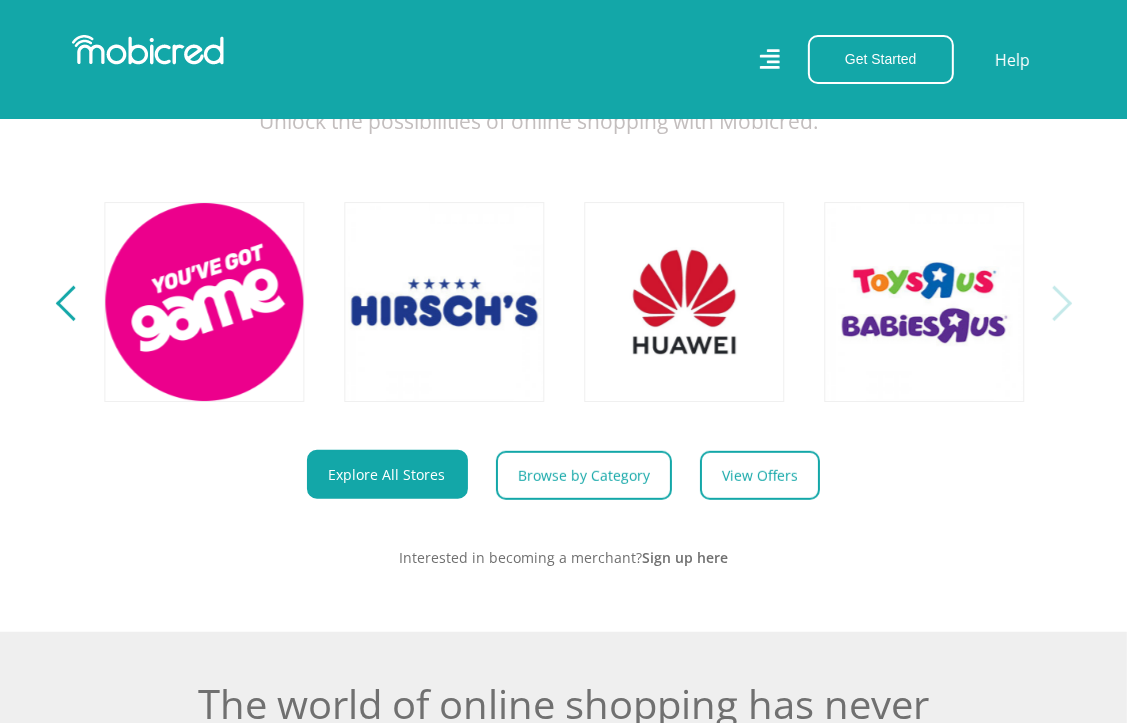 click on "Explore
One Account.  Infinite Possibilities.
Unlock the possibilities of online shopping with Mobicred." at bounding box center (563, 227) 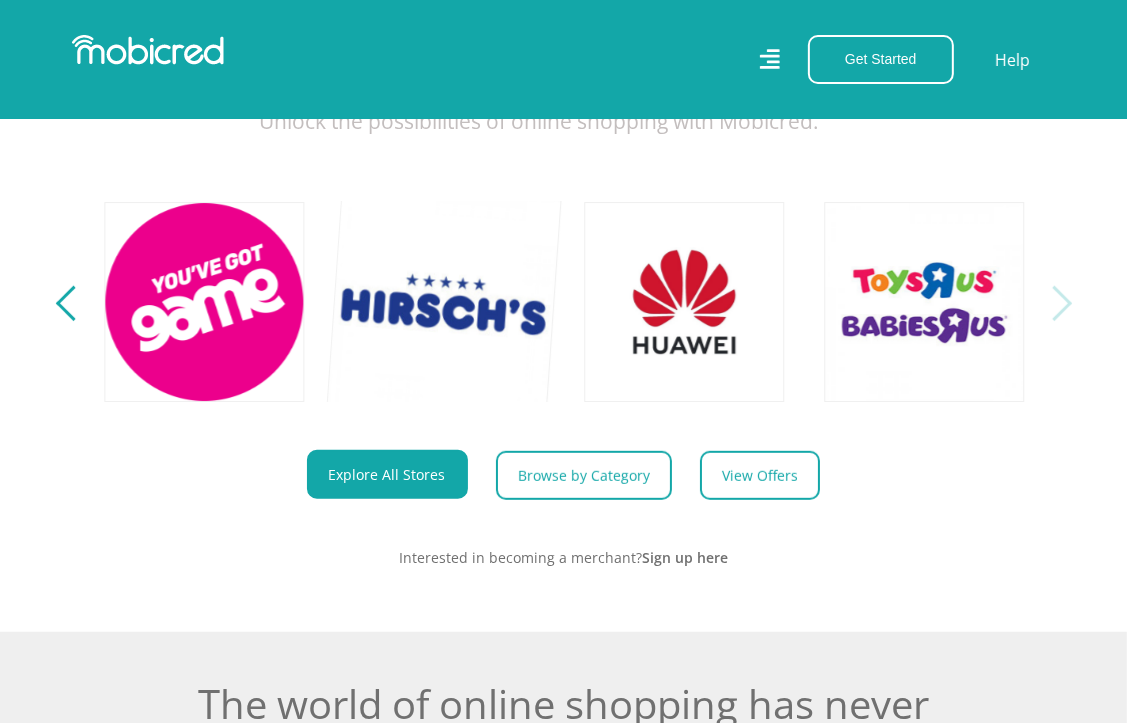 click at bounding box center (443, 301) 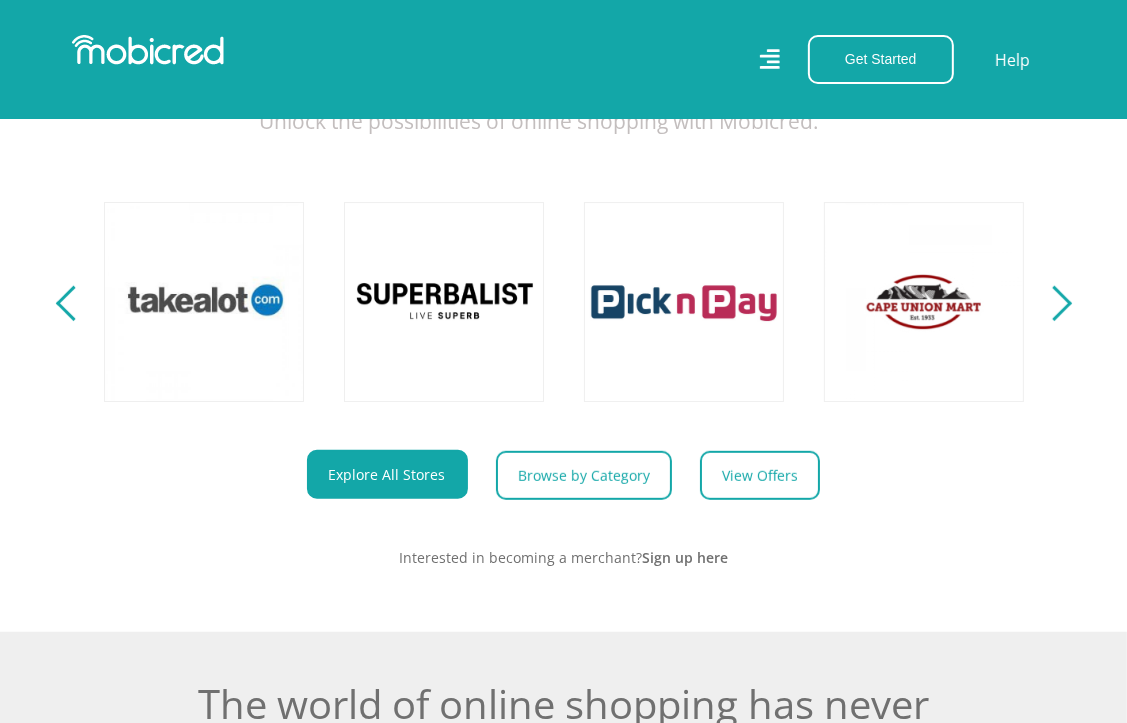 scroll, scrollTop: 0, scrollLeft: 0, axis: both 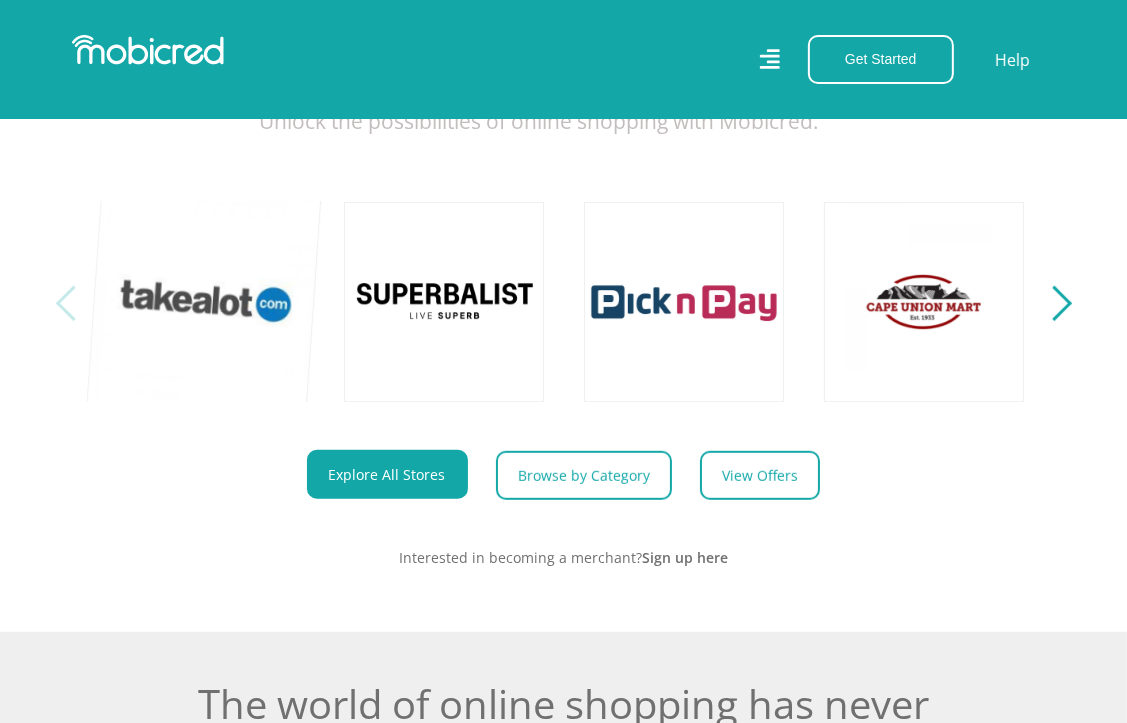 click at bounding box center [203, 301] 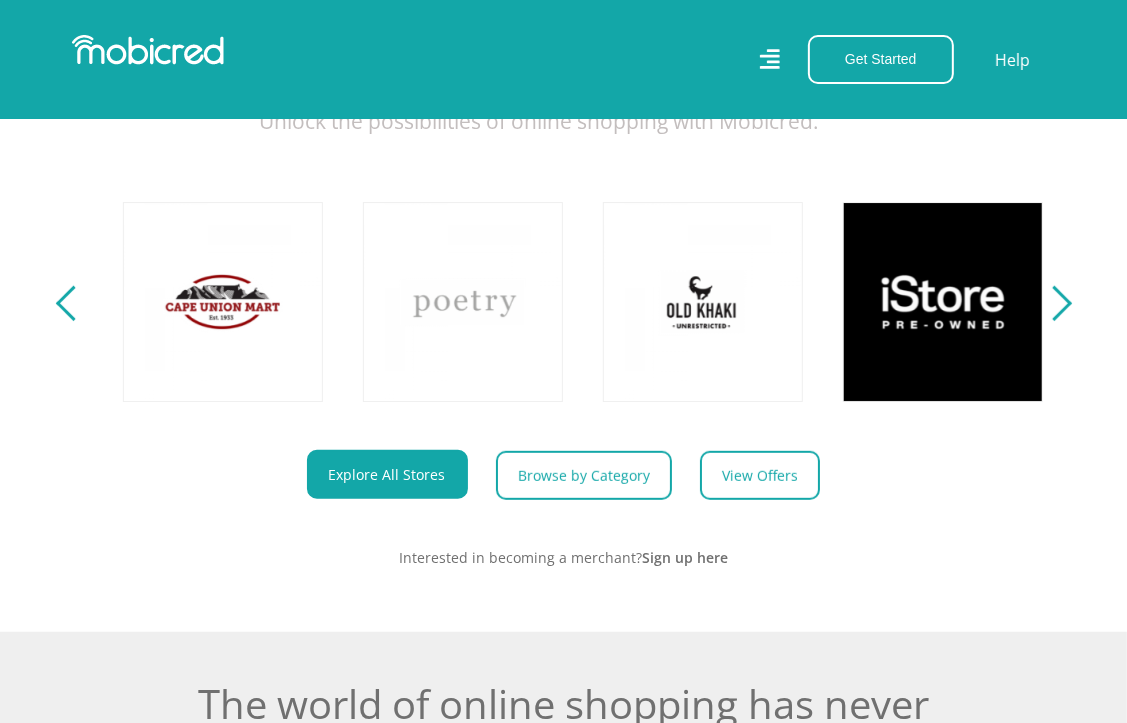 scroll, scrollTop: 0, scrollLeft: 960, axis: horizontal 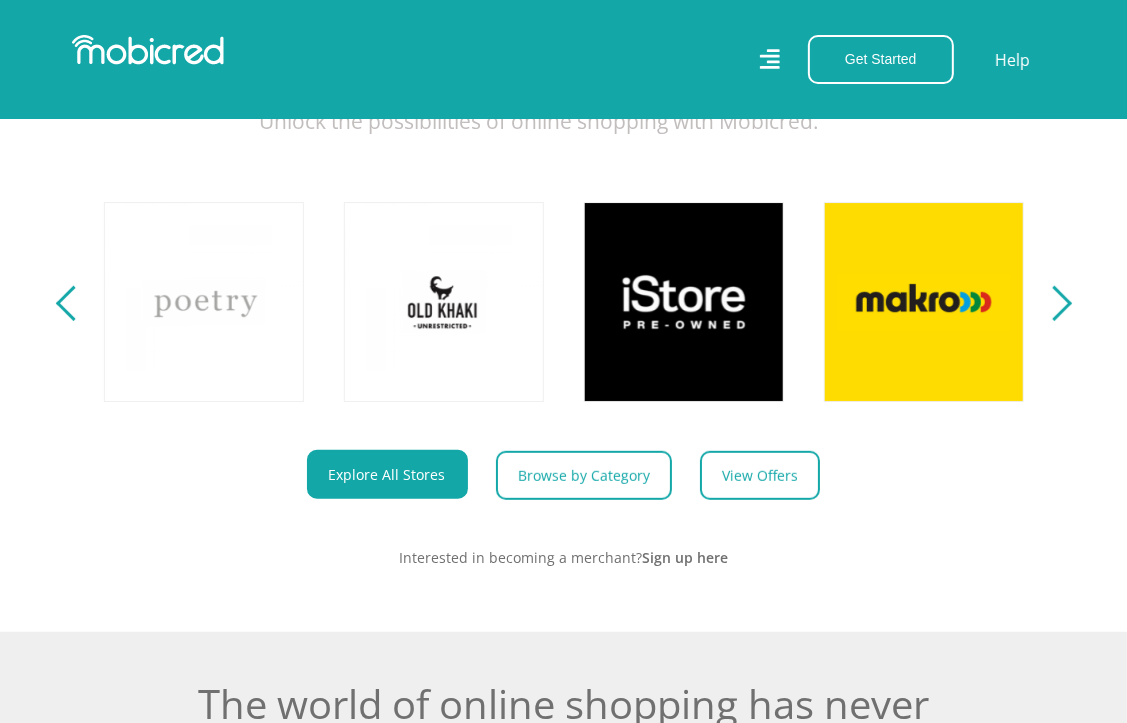 click at bounding box center [1054, 302] 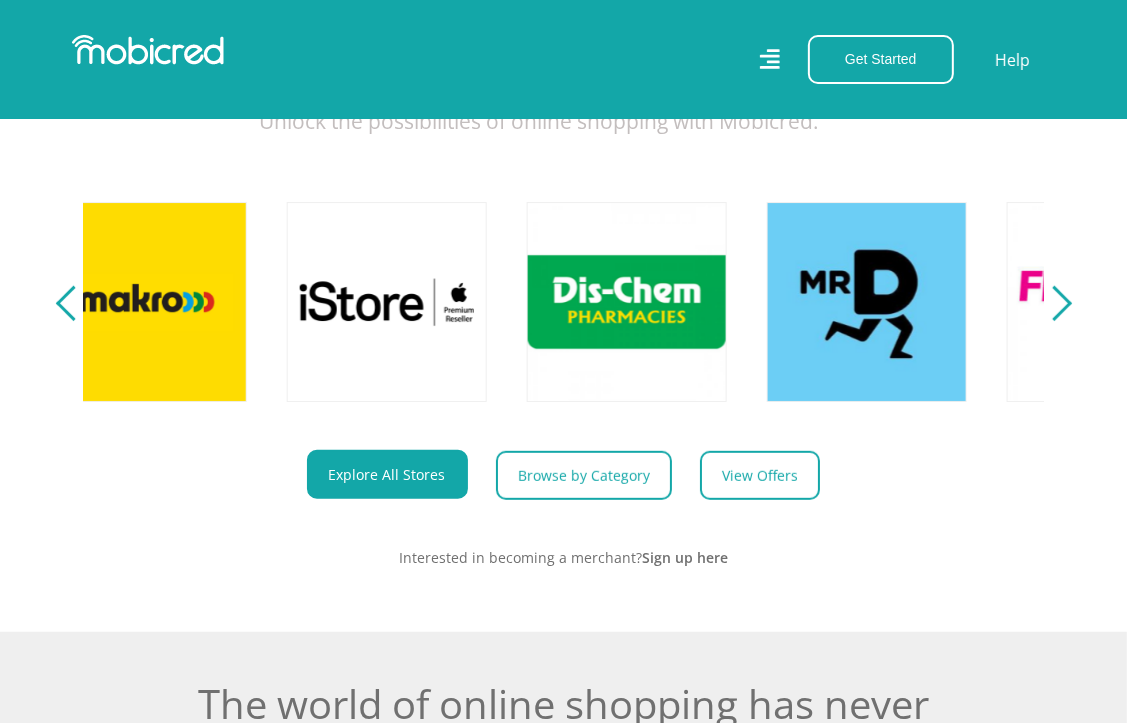 scroll, scrollTop: 0, scrollLeft: 1920, axis: horizontal 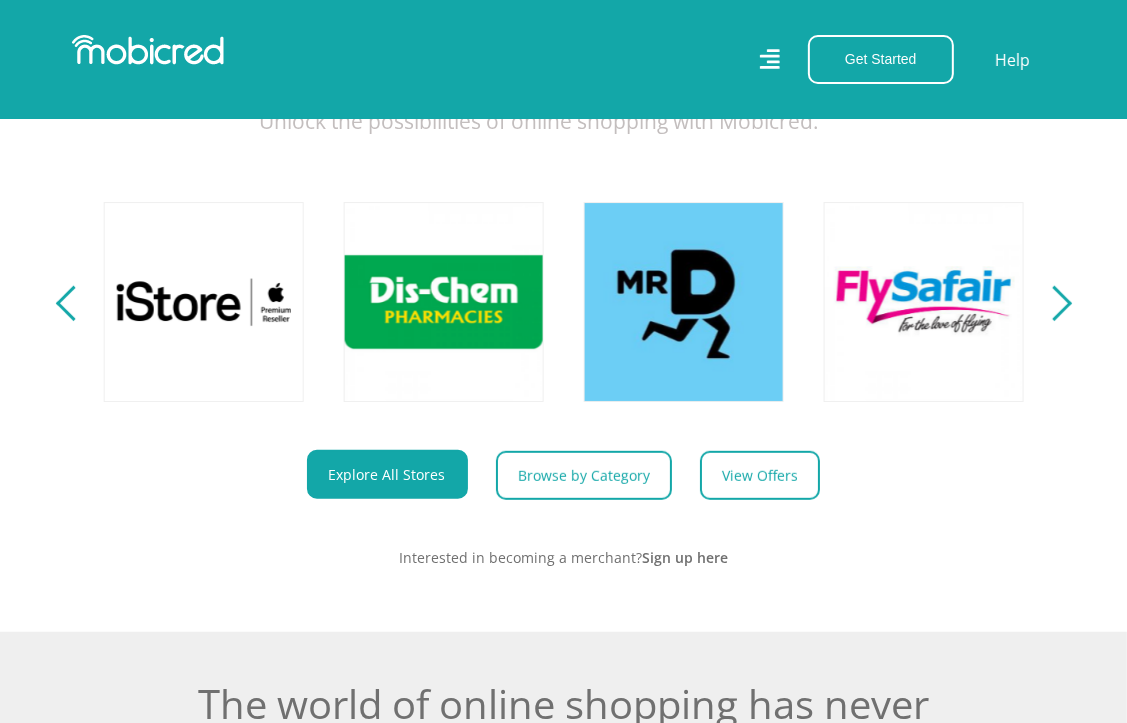 click at bounding box center [1054, 302] 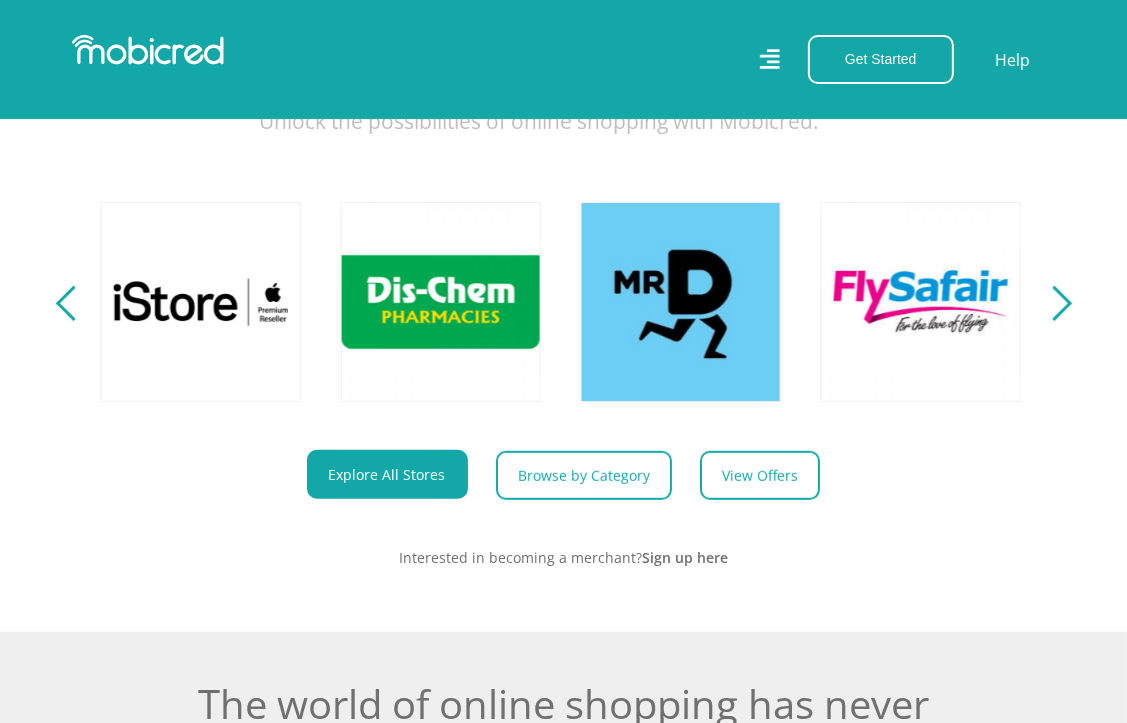 scroll, scrollTop: 0, scrollLeft: 1920, axis: horizontal 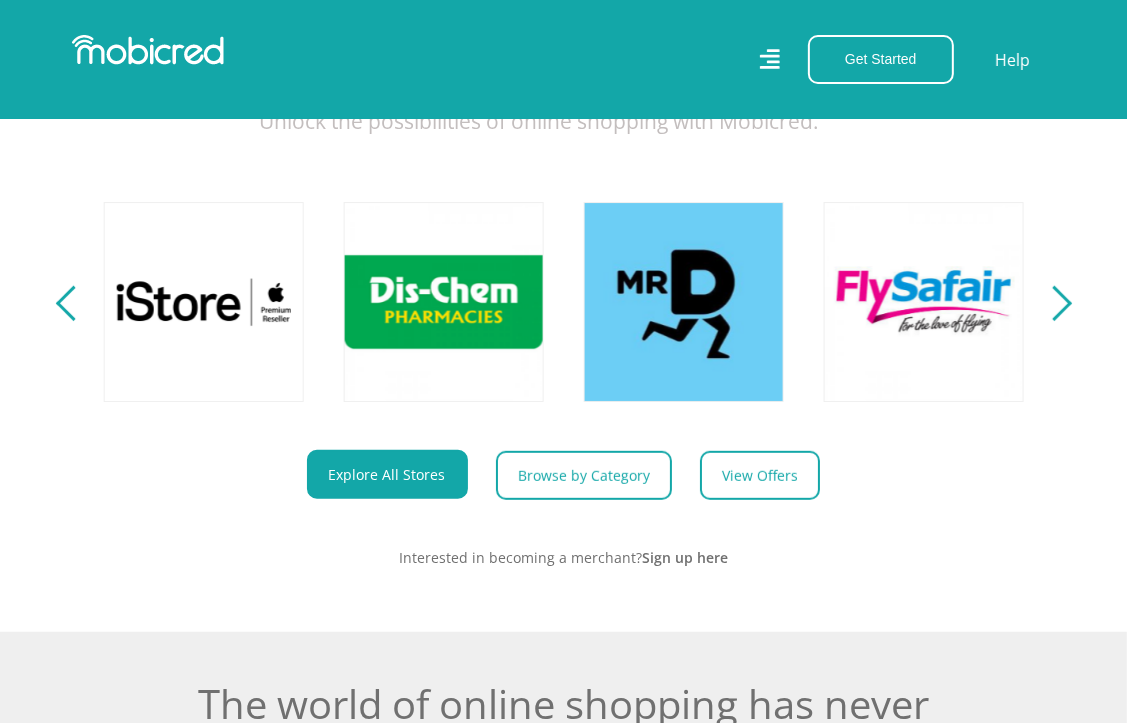 click on "Explore
One Account.  Infinite Possibilities.
Unlock the possibilities of online shopping with Mobicred." at bounding box center (563, 227) 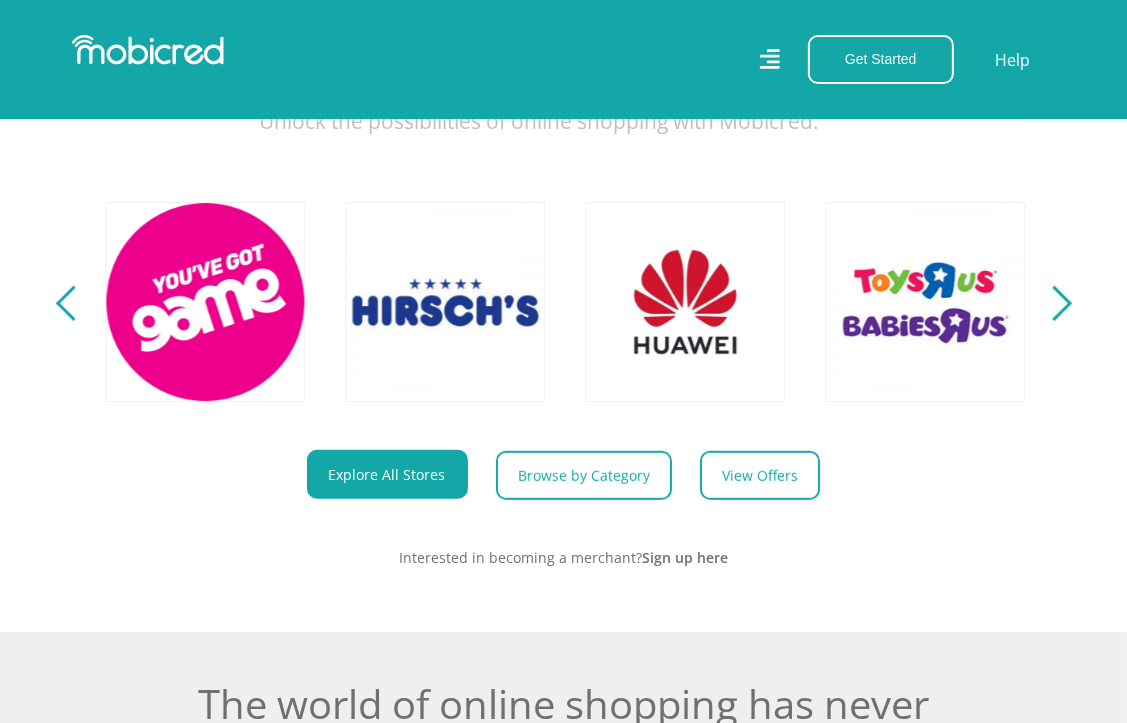 scroll, scrollTop: 0, scrollLeft: 3840, axis: horizontal 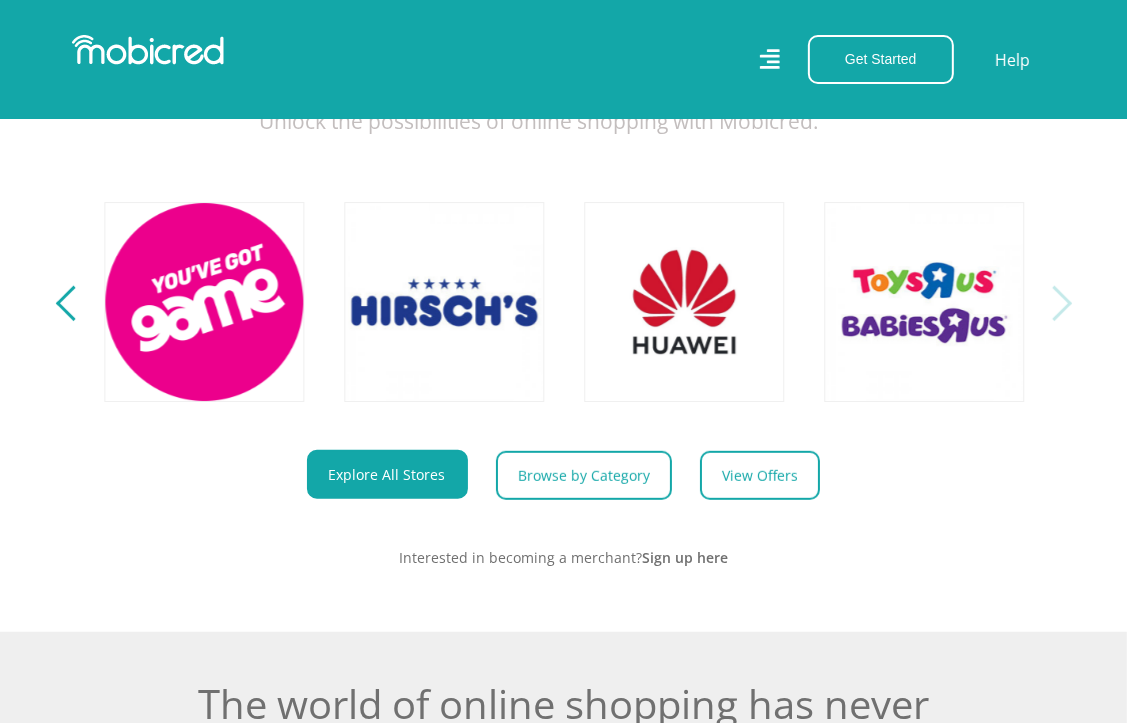click at bounding box center (1053, 303) 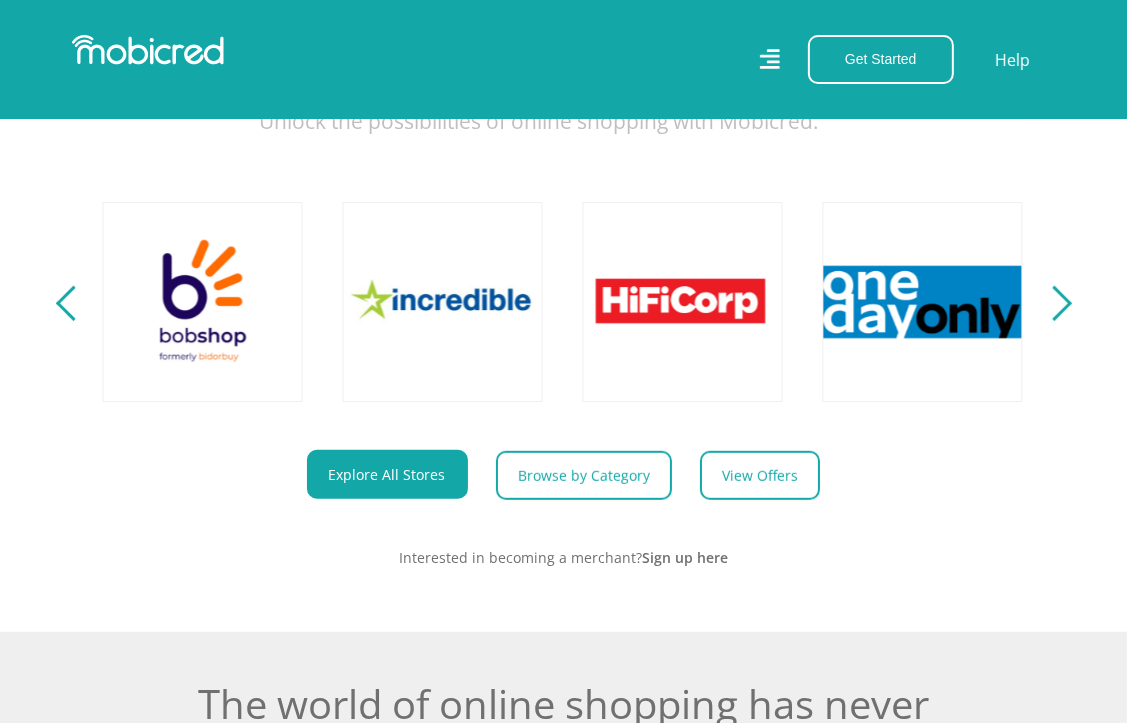 scroll, scrollTop: 0, scrollLeft: 2880, axis: horizontal 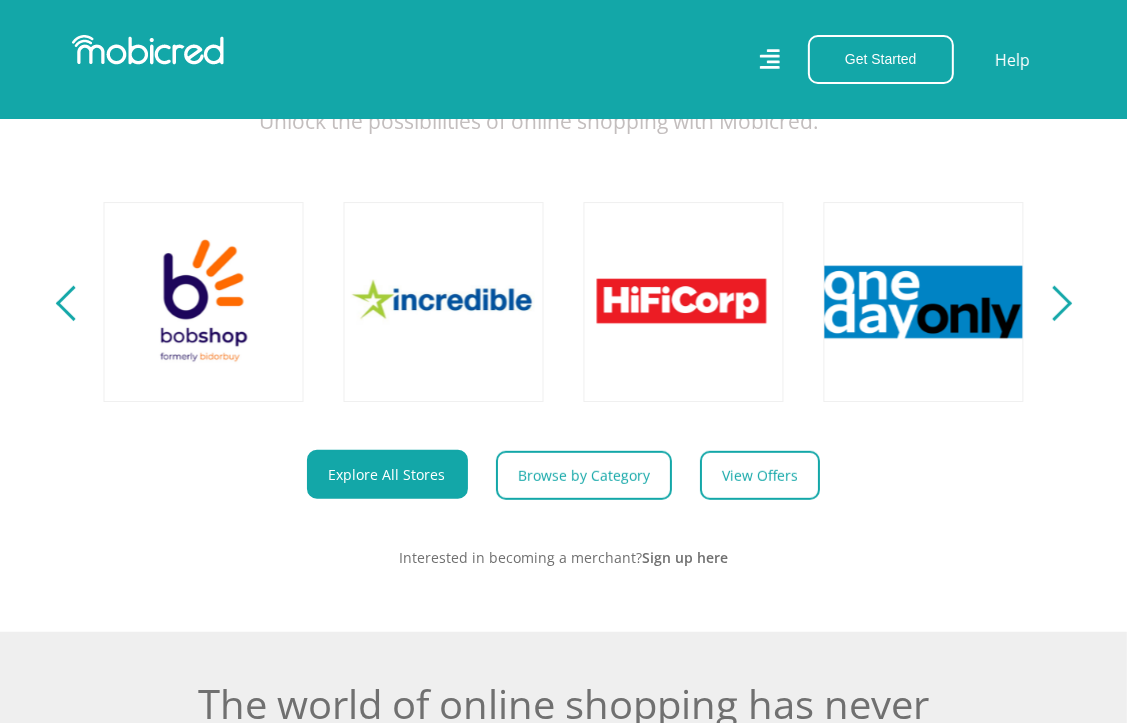 click at bounding box center [73, 302] 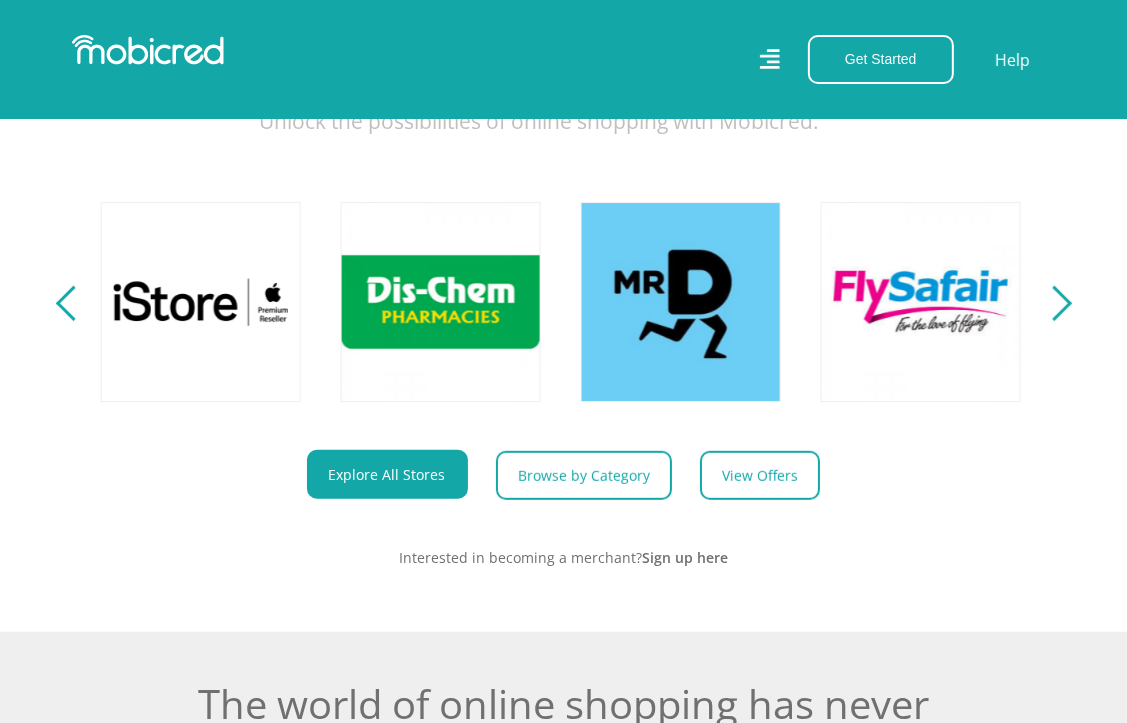 scroll, scrollTop: 0, scrollLeft: 1920, axis: horizontal 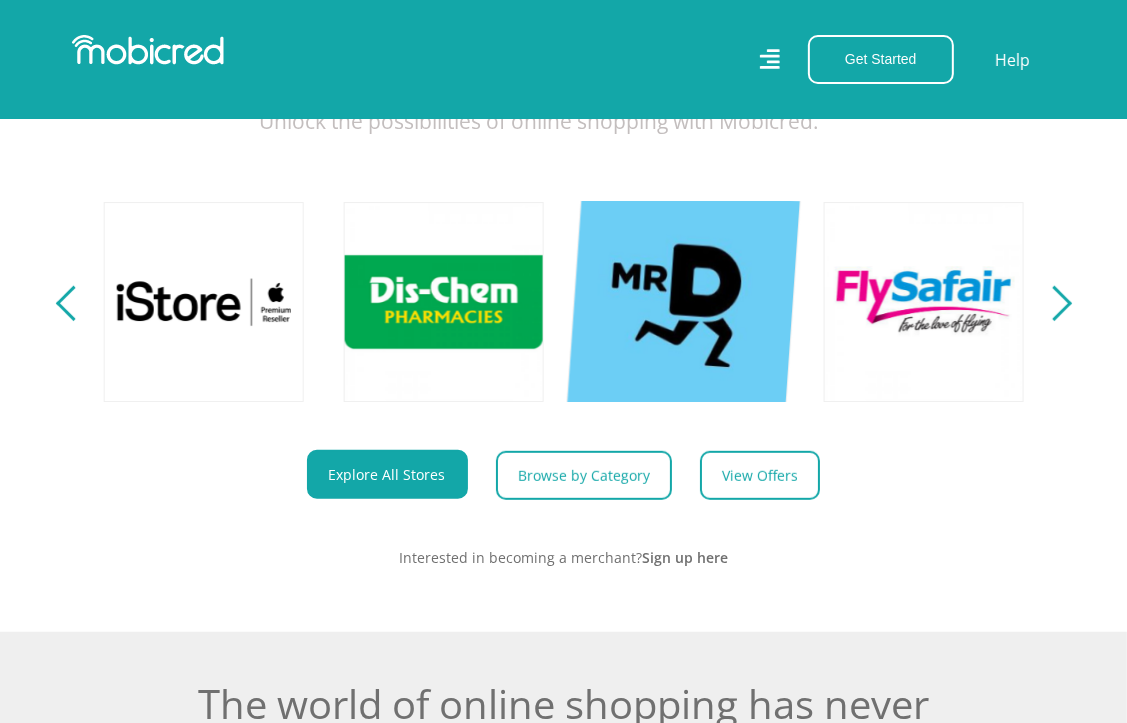 click at bounding box center (683, 301) 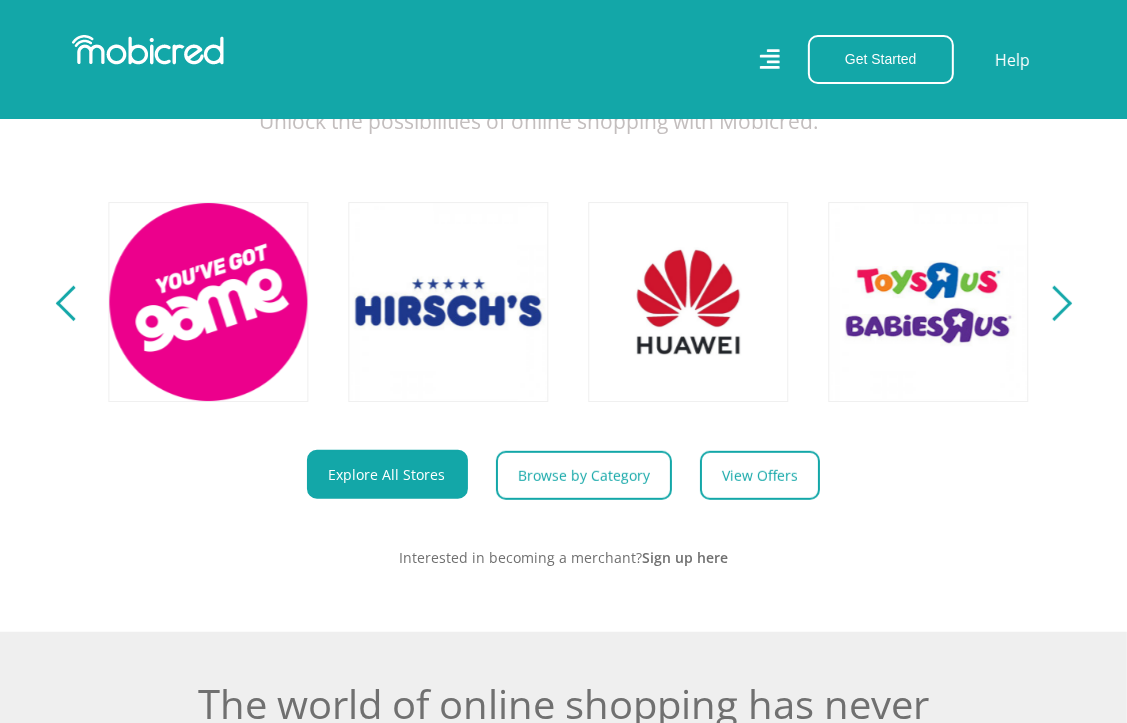 scroll, scrollTop: 0, scrollLeft: 3840, axis: horizontal 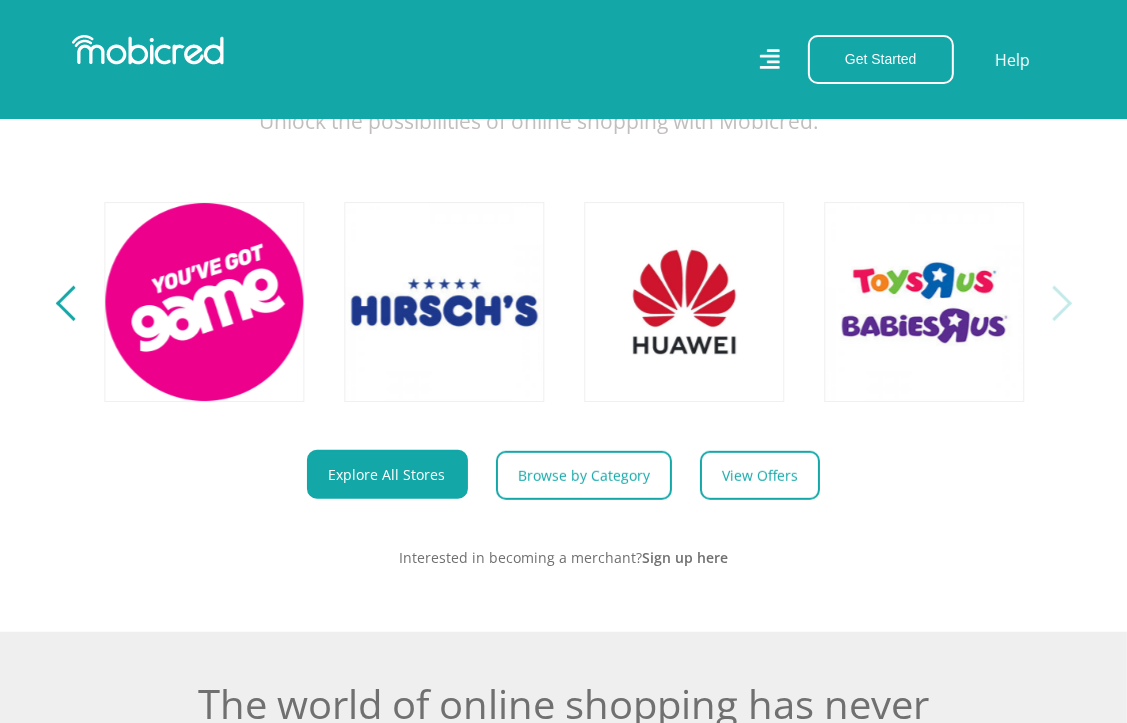 click at bounding box center [1053, 303] 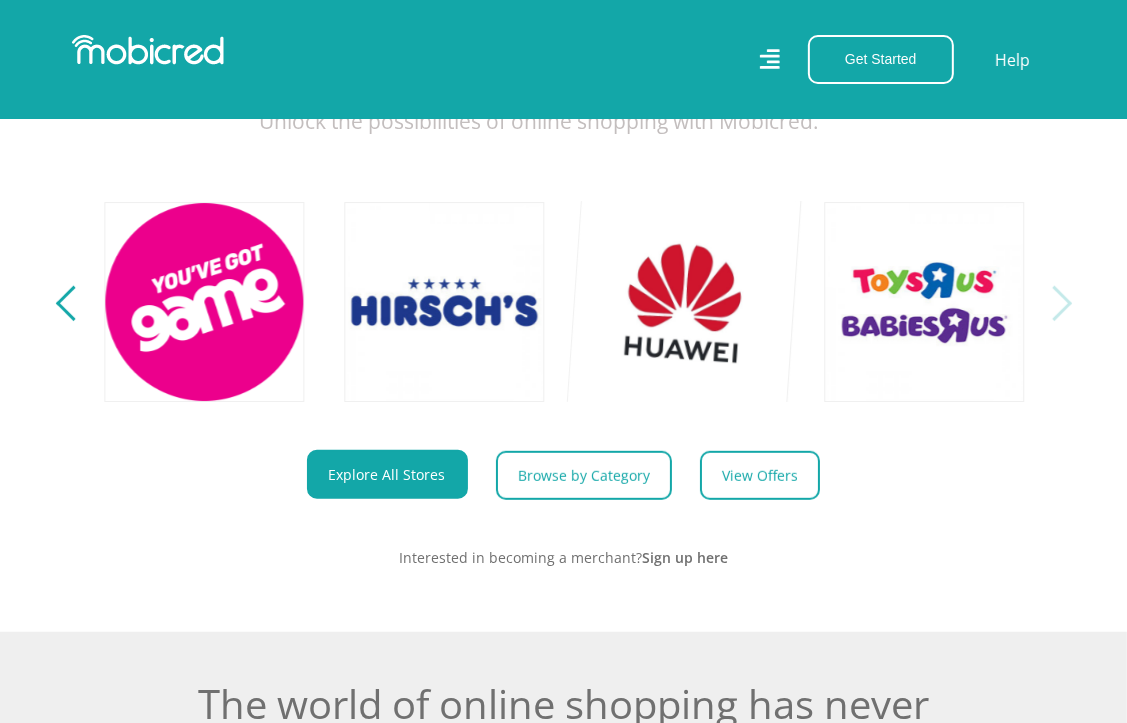 click at bounding box center (683, 301) 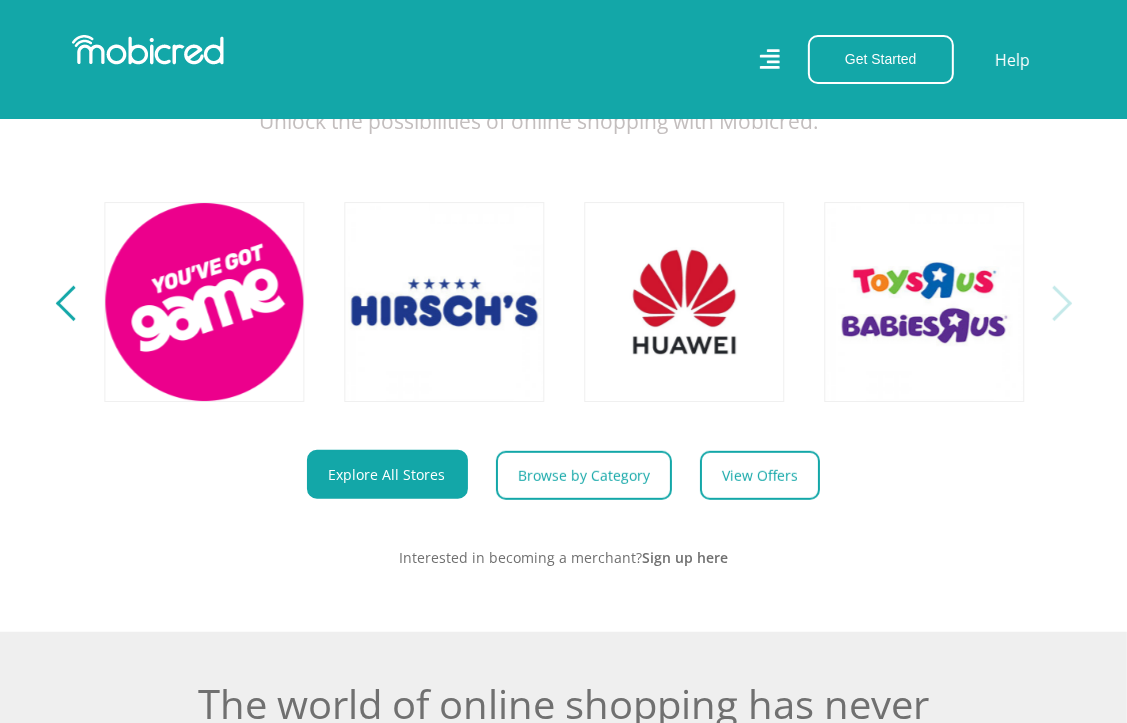 click on "Explore
One Account.  Infinite Possibilities.
Unlock the possibilities of online shopping with Mobicred." at bounding box center (563, 227) 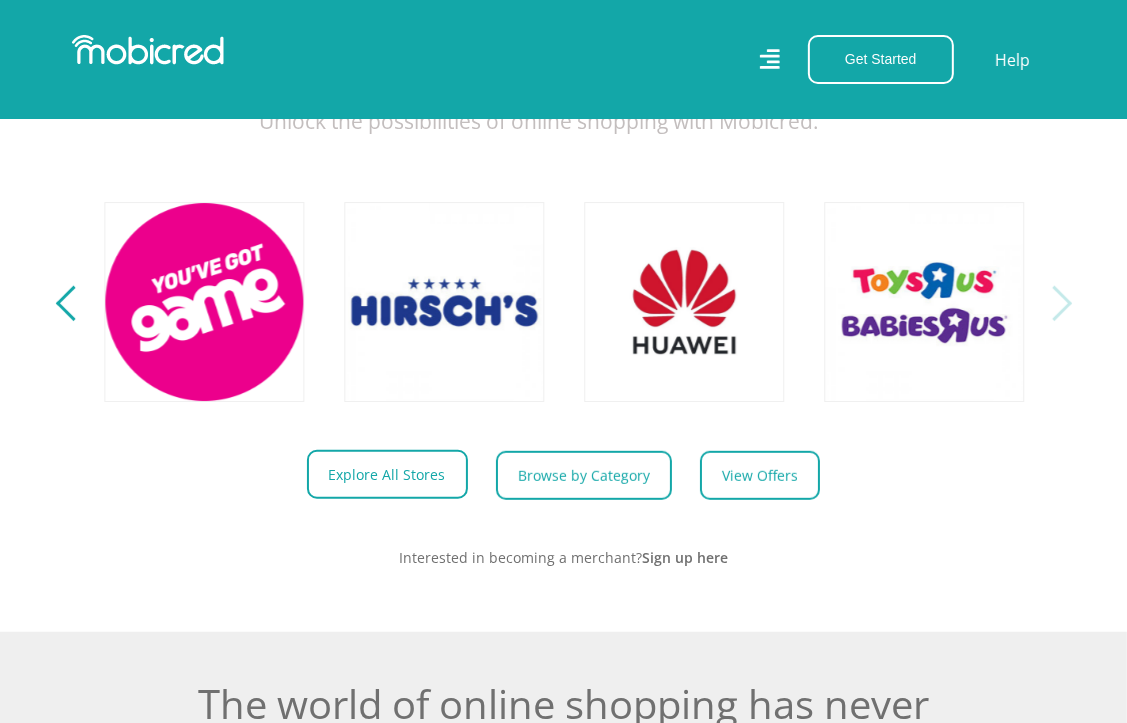 click on "Explore All Stores" at bounding box center [387, 474] 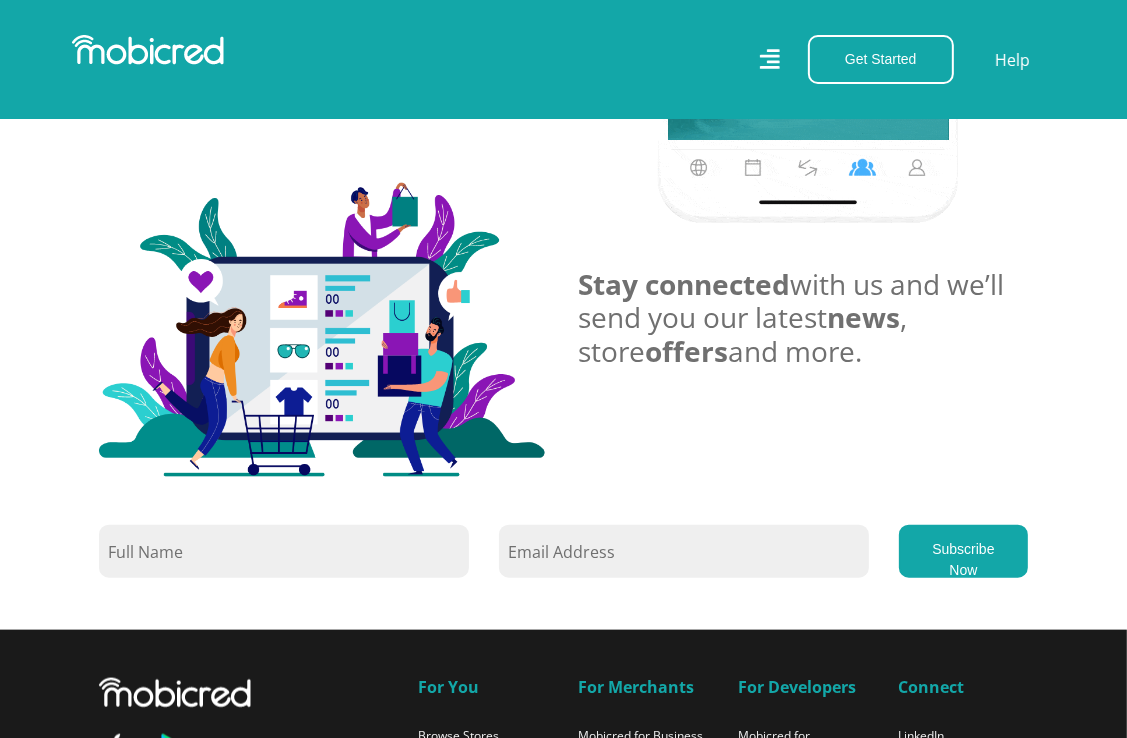 scroll, scrollTop: 1675, scrollLeft: 0, axis: vertical 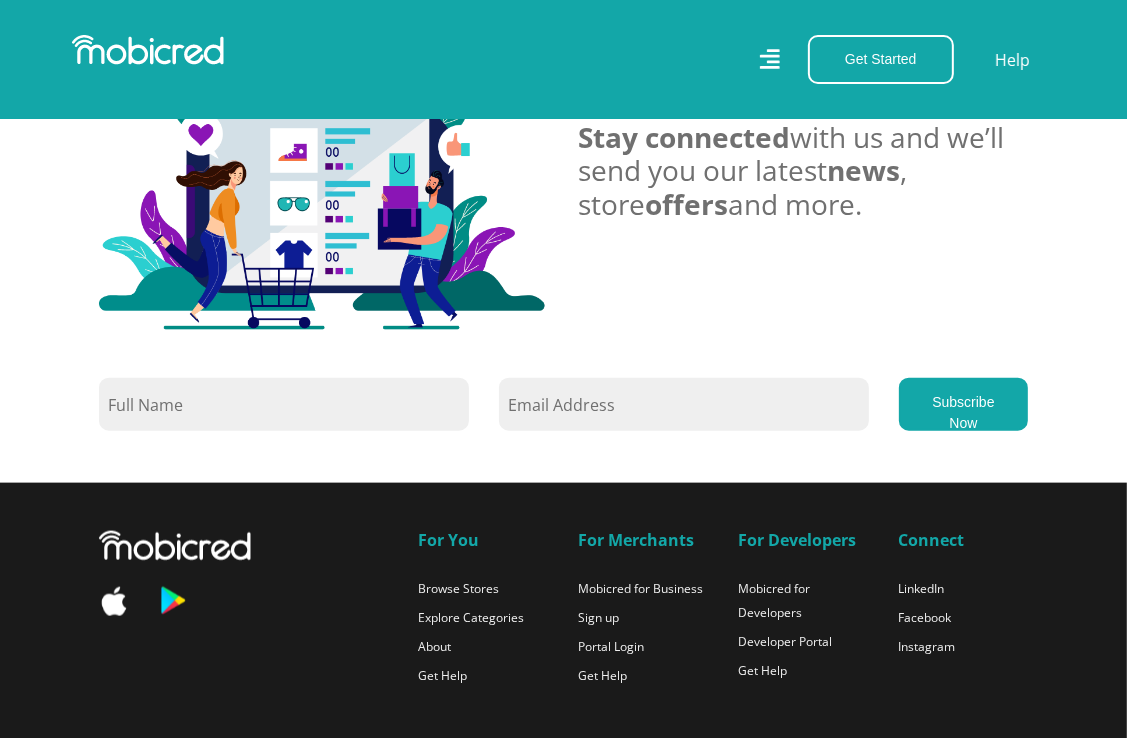 click at bounding box center [284, 404] 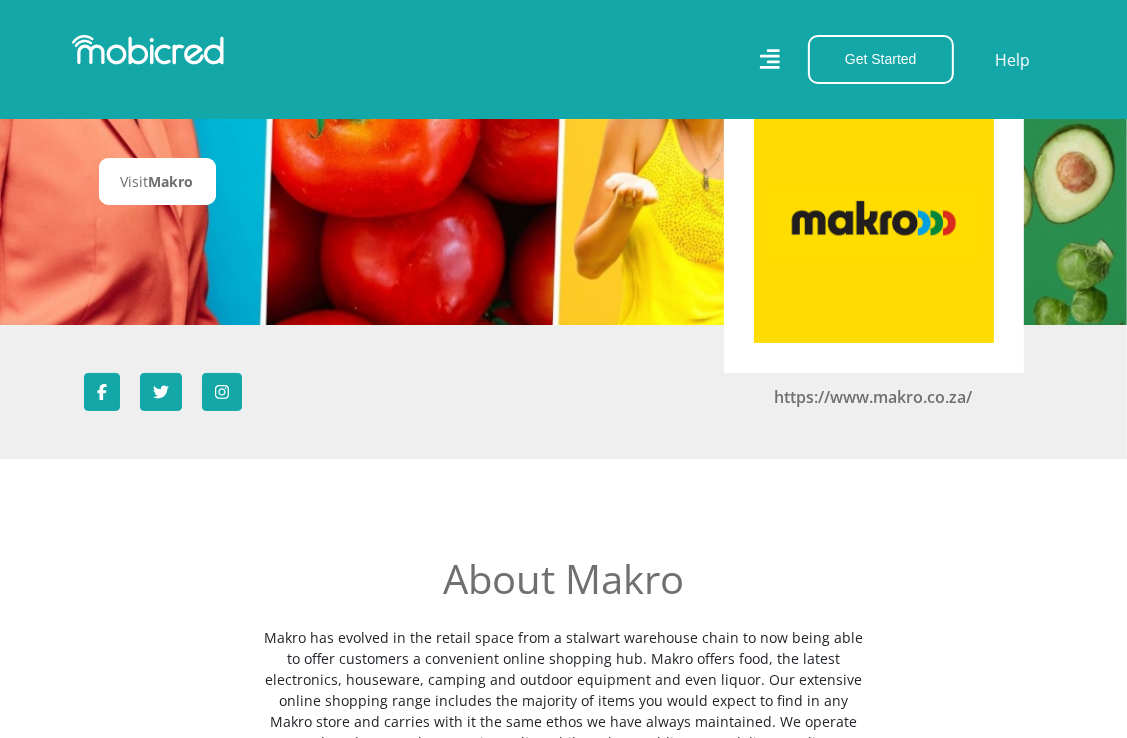 scroll, scrollTop: 0, scrollLeft: 0, axis: both 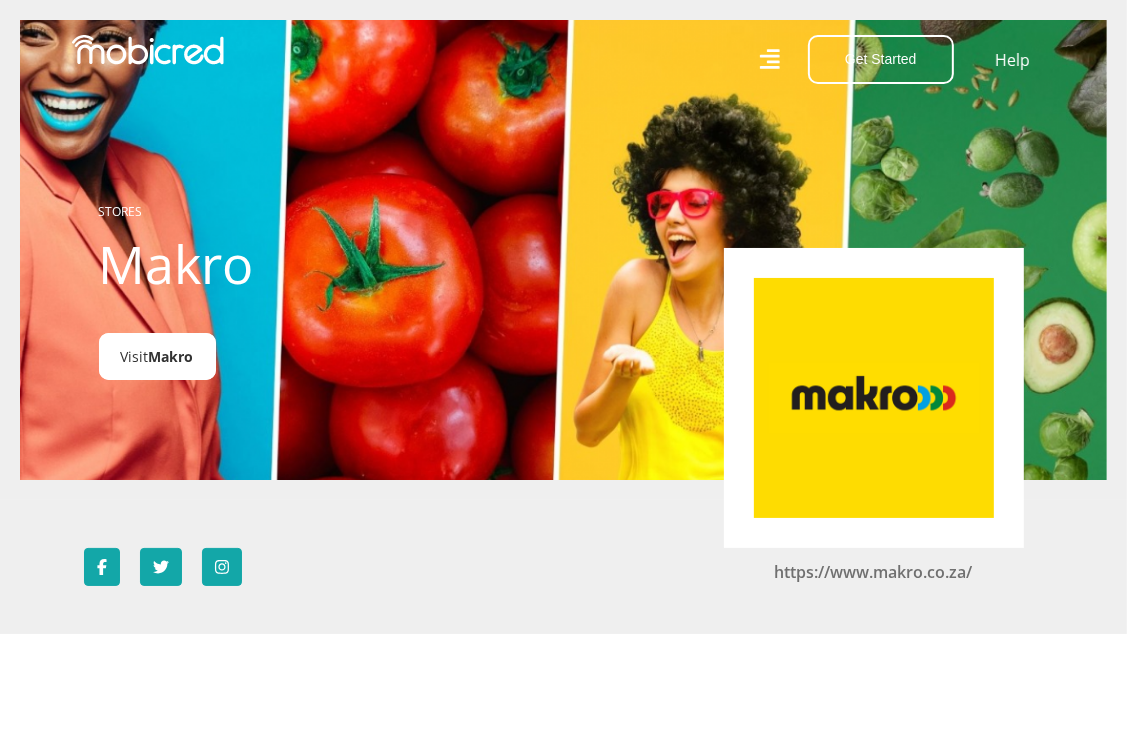 click on "Makro" at bounding box center (171, 356) 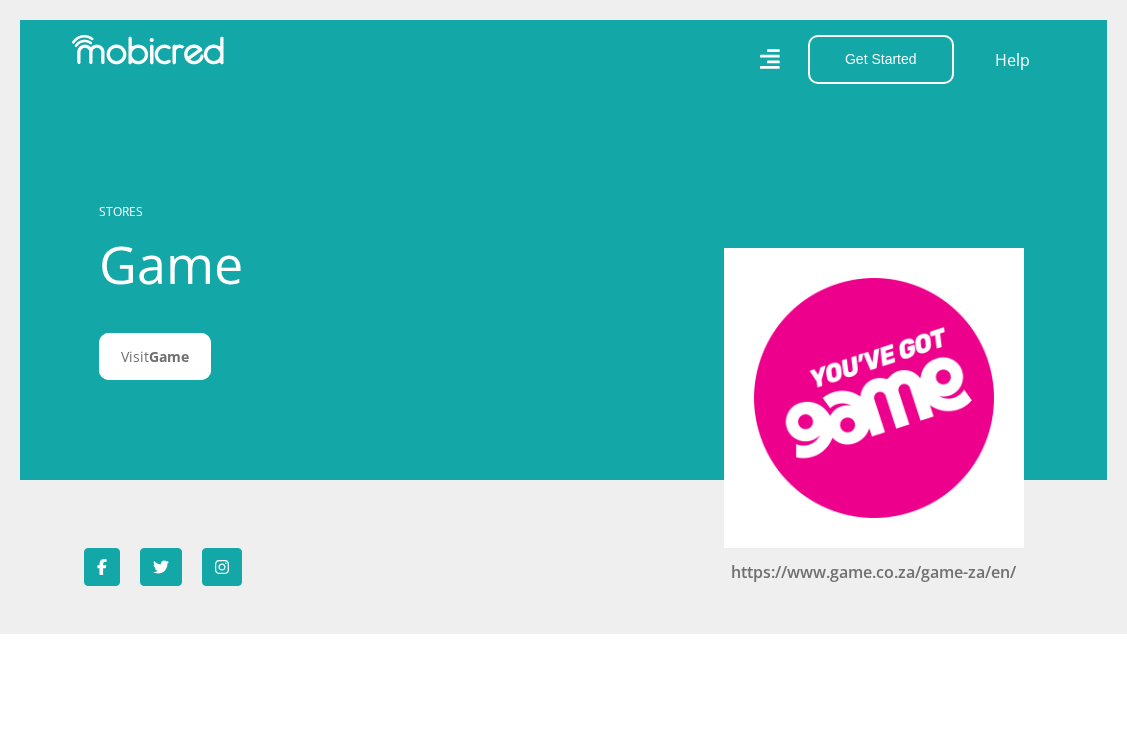 scroll, scrollTop: 0, scrollLeft: 0, axis: both 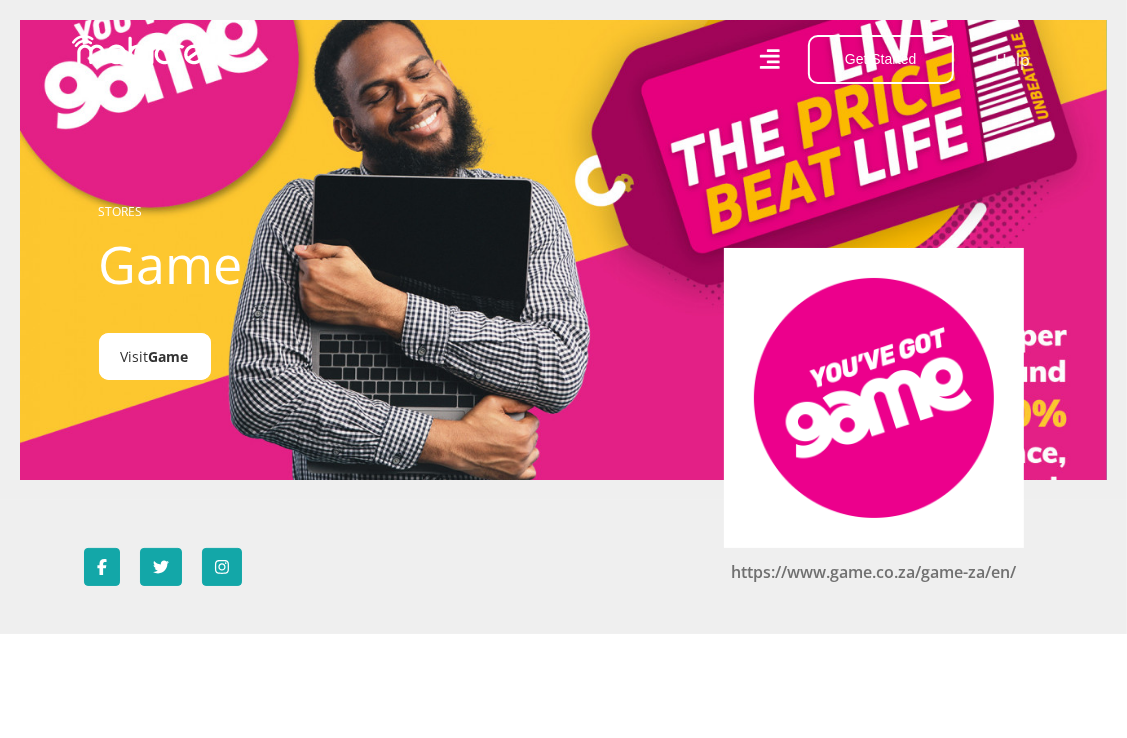 click on "Game" at bounding box center [169, 356] 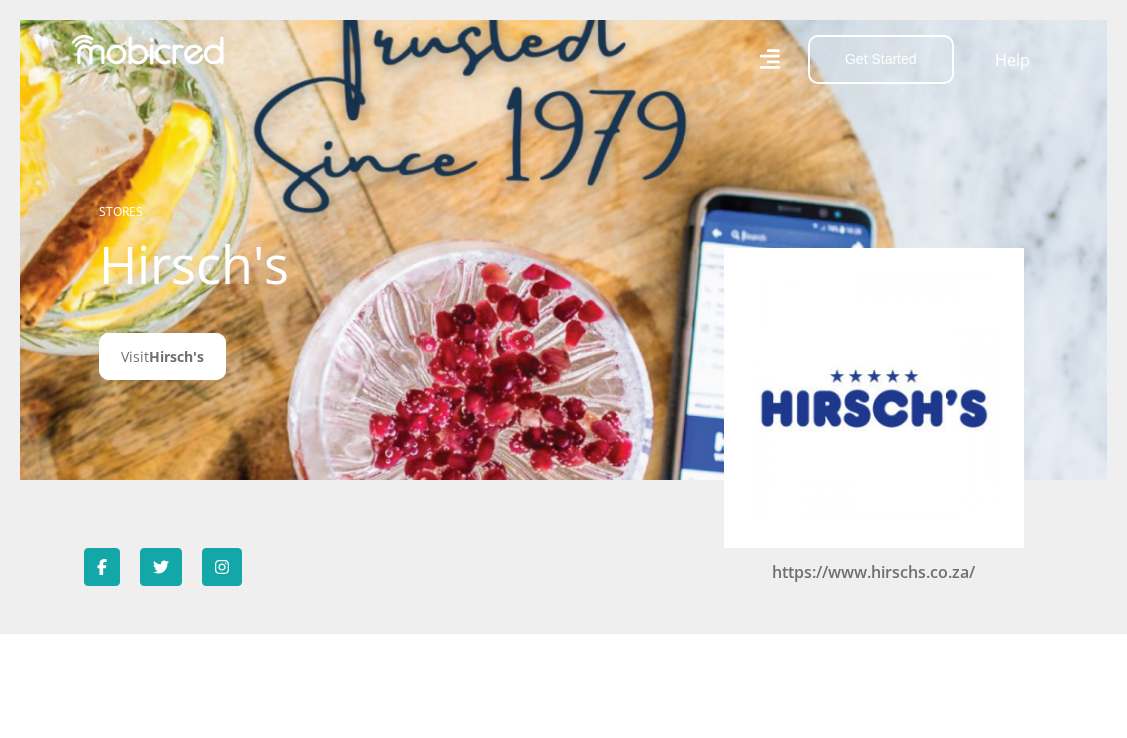 scroll, scrollTop: 0, scrollLeft: 0, axis: both 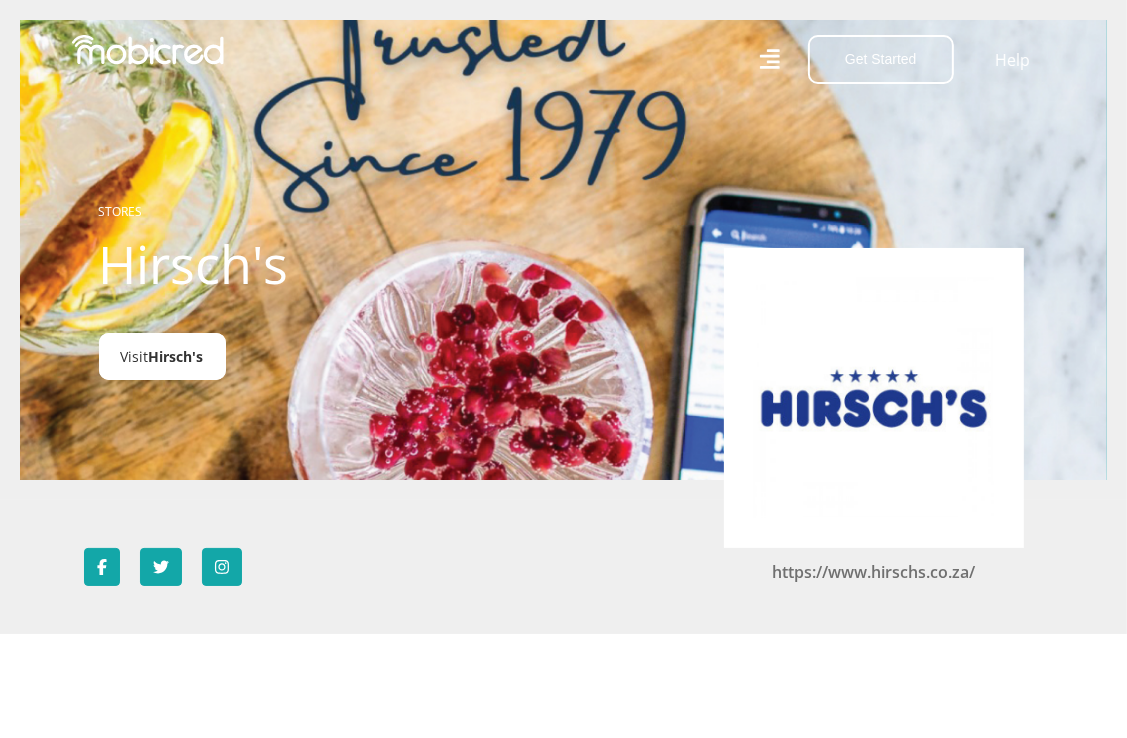 click on "Hirsch's" at bounding box center [176, 356] 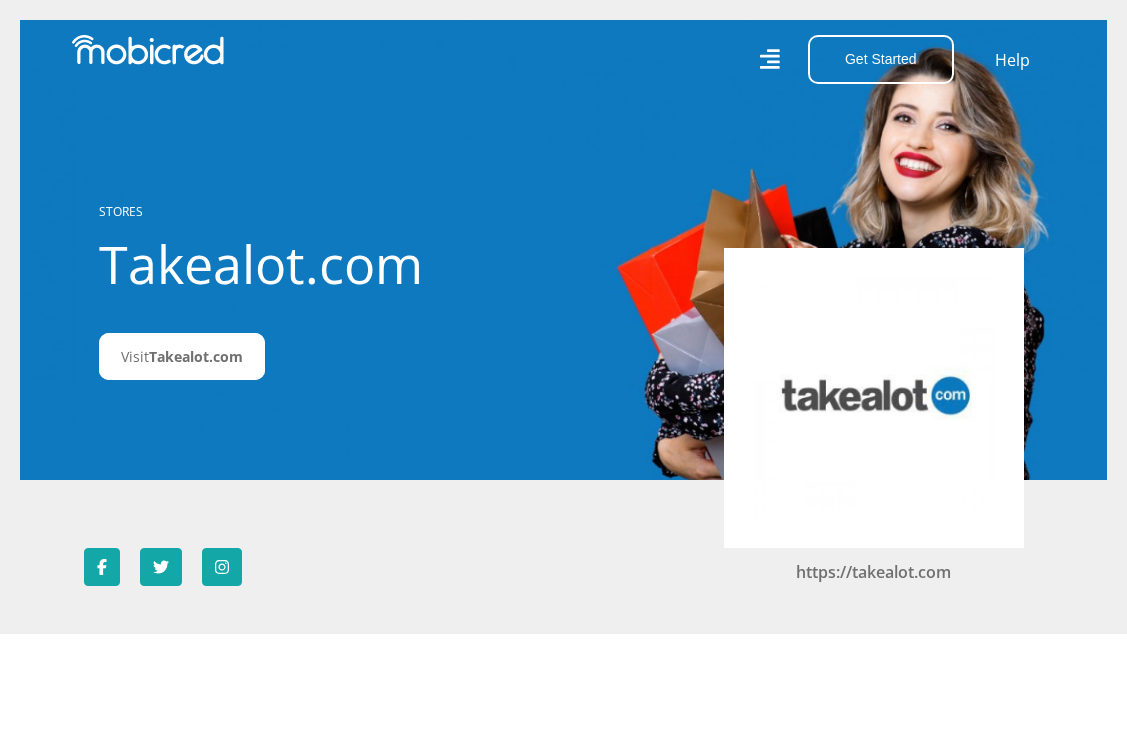 scroll, scrollTop: 0, scrollLeft: 0, axis: both 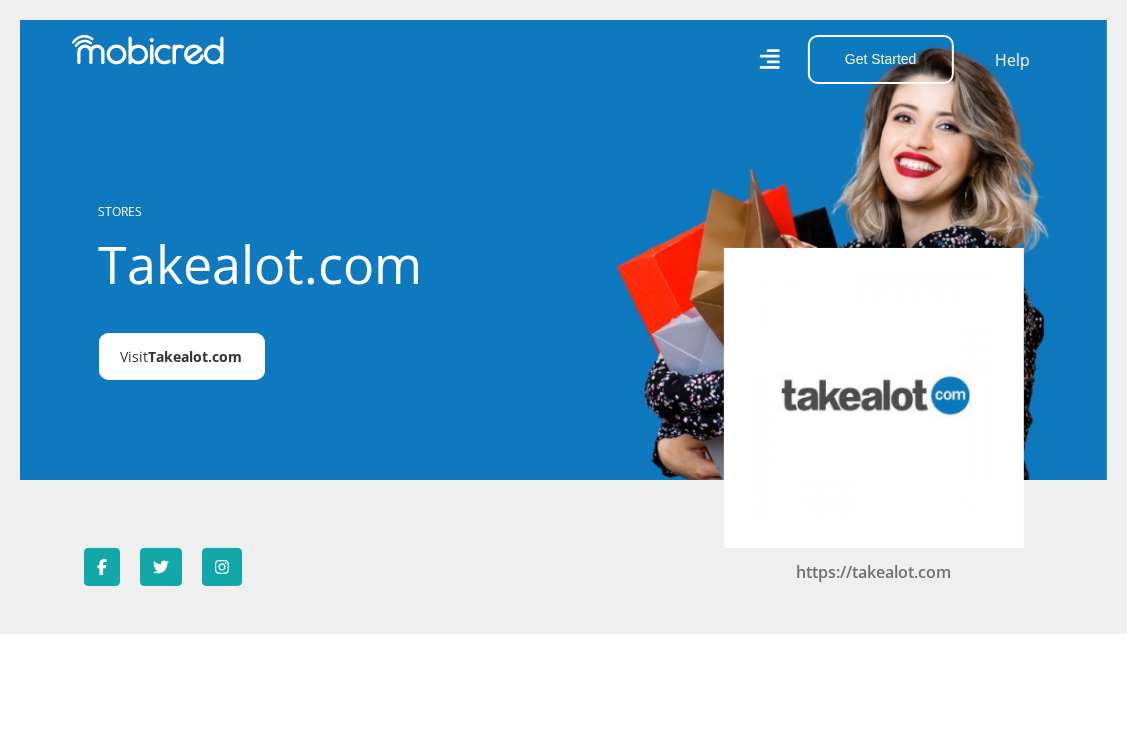 click on "Takealot.com" at bounding box center (196, 356) 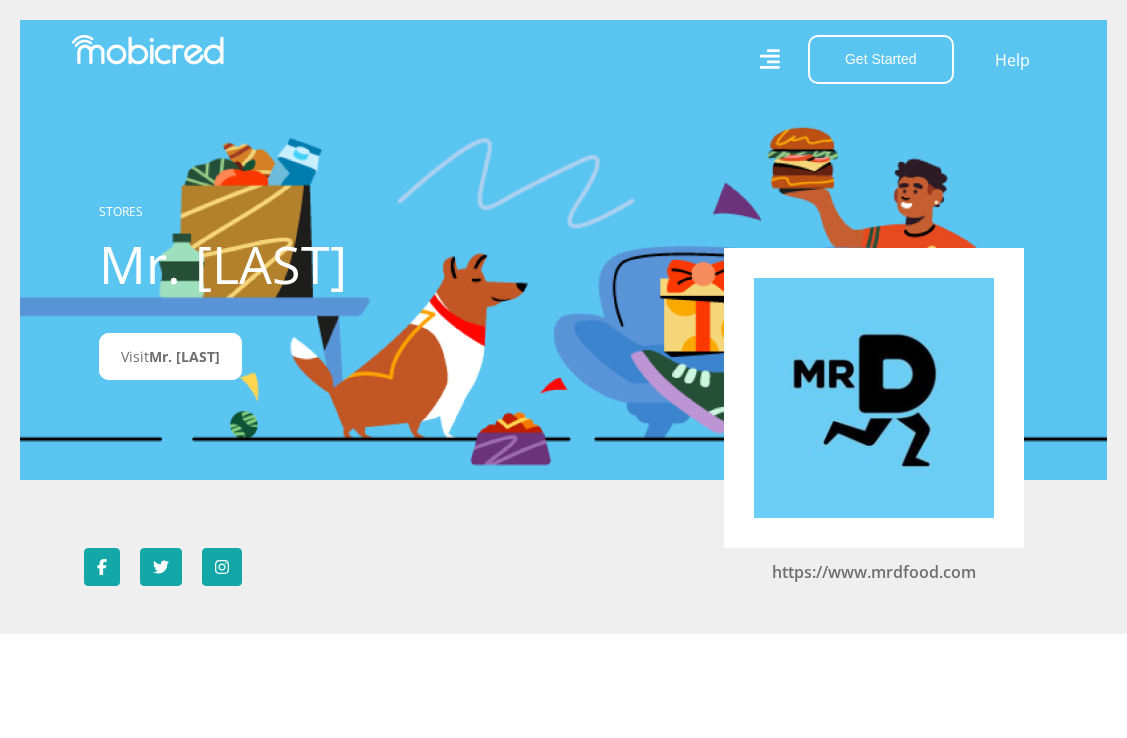 scroll, scrollTop: 0, scrollLeft: 0, axis: both 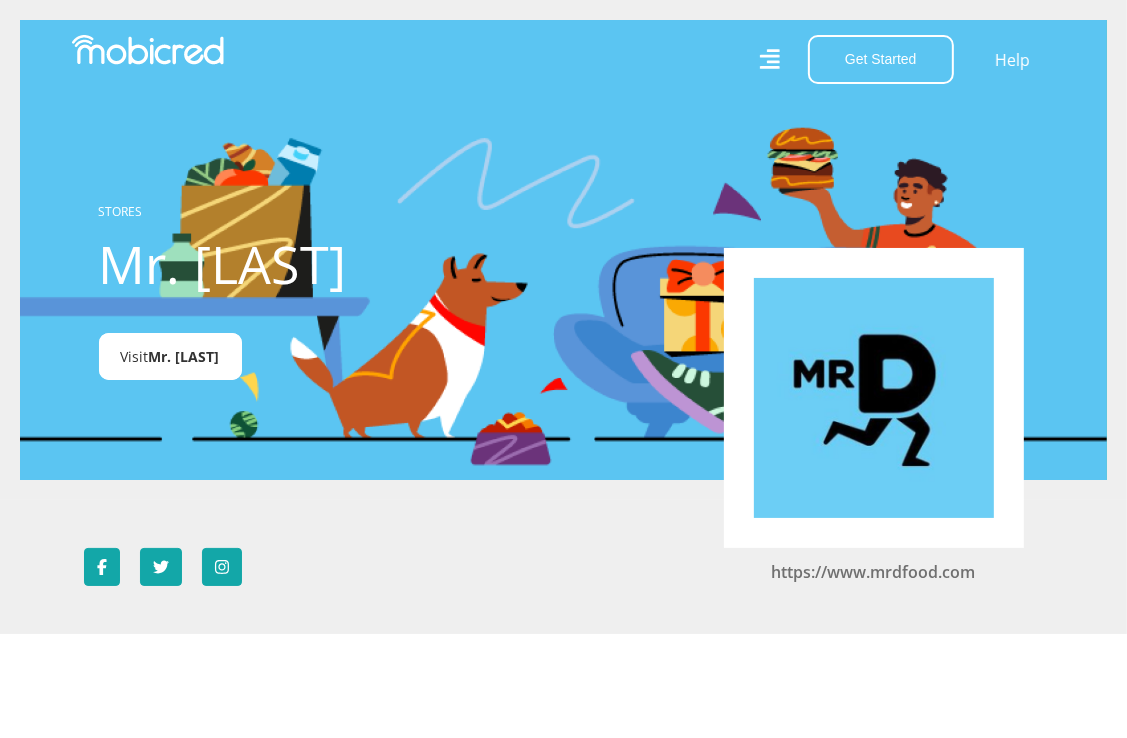 click on "Mr. D" at bounding box center (184, 356) 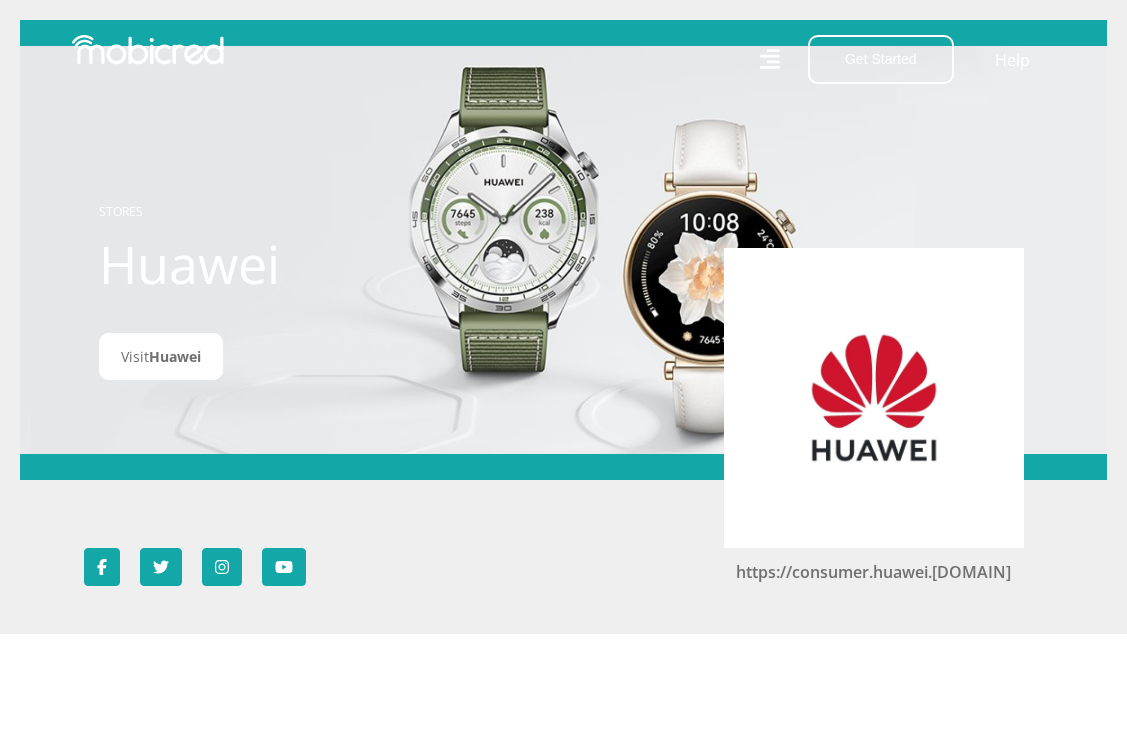 scroll, scrollTop: 0, scrollLeft: 0, axis: both 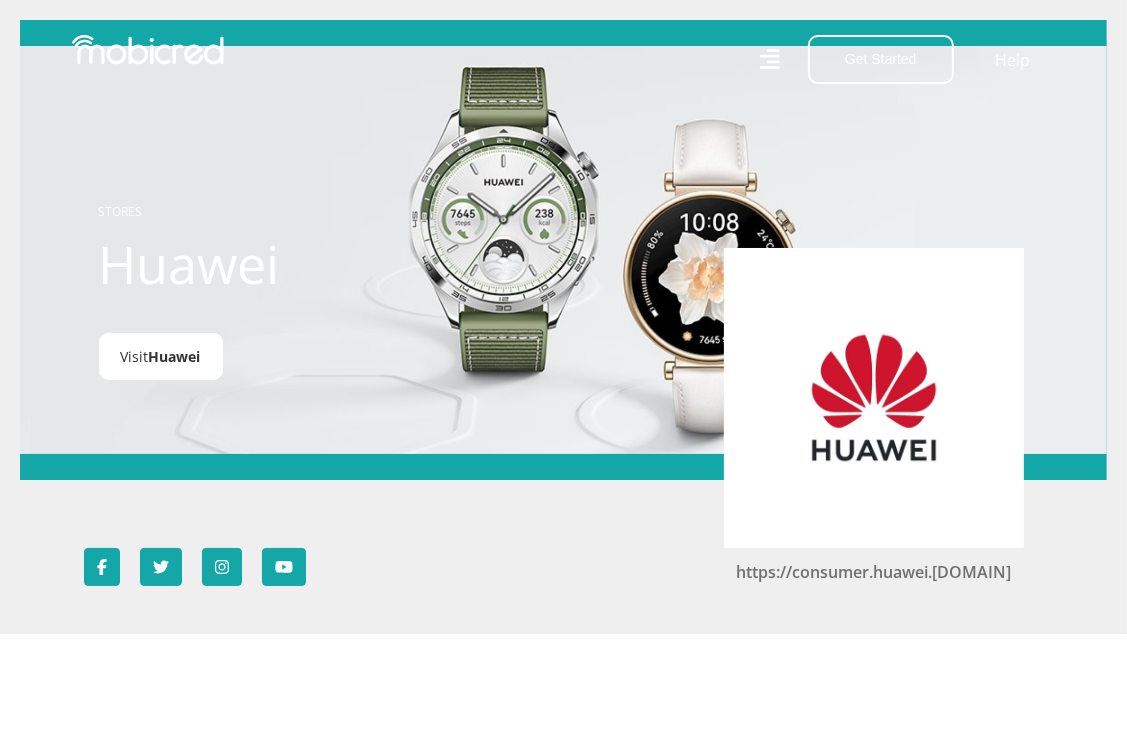 click on "Huawei" at bounding box center [175, 356] 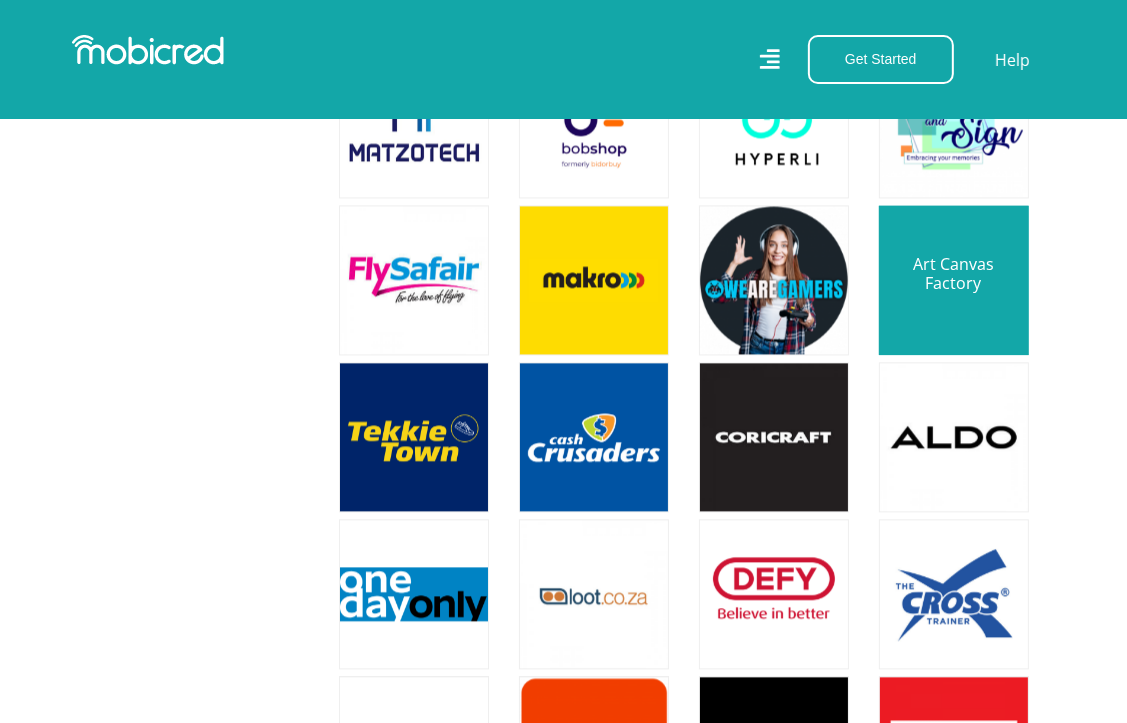 scroll, scrollTop: 3200, scrollLeft: 0, axis: vertical 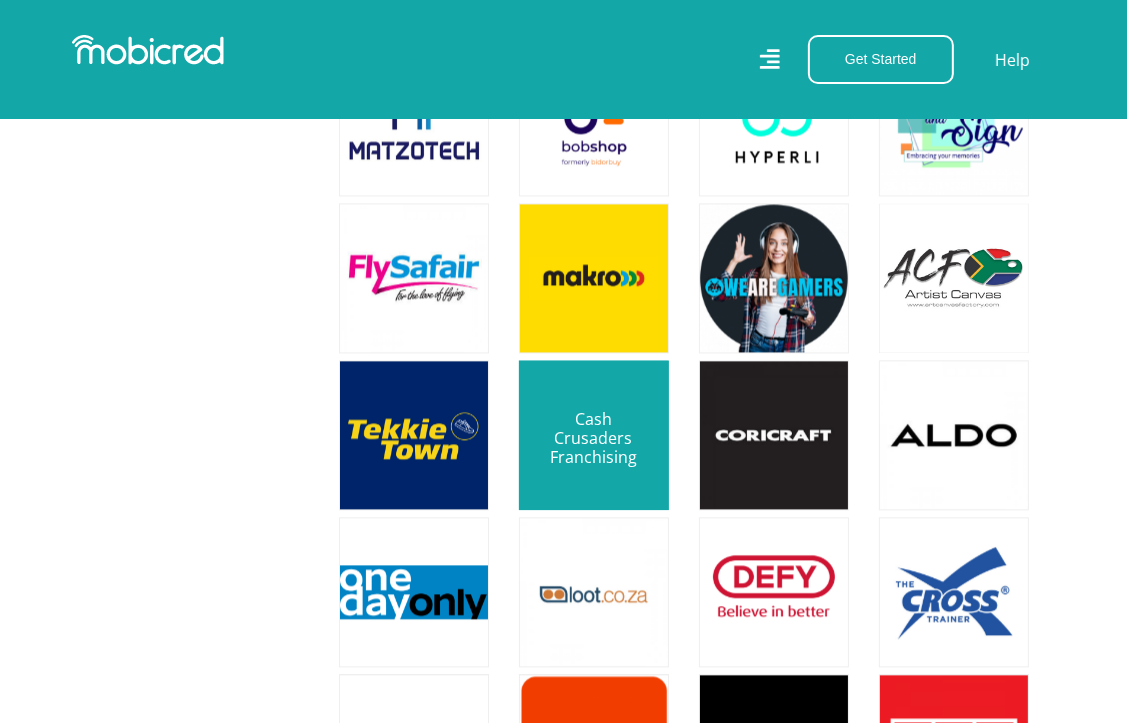 click at bounding box center (593, 435) 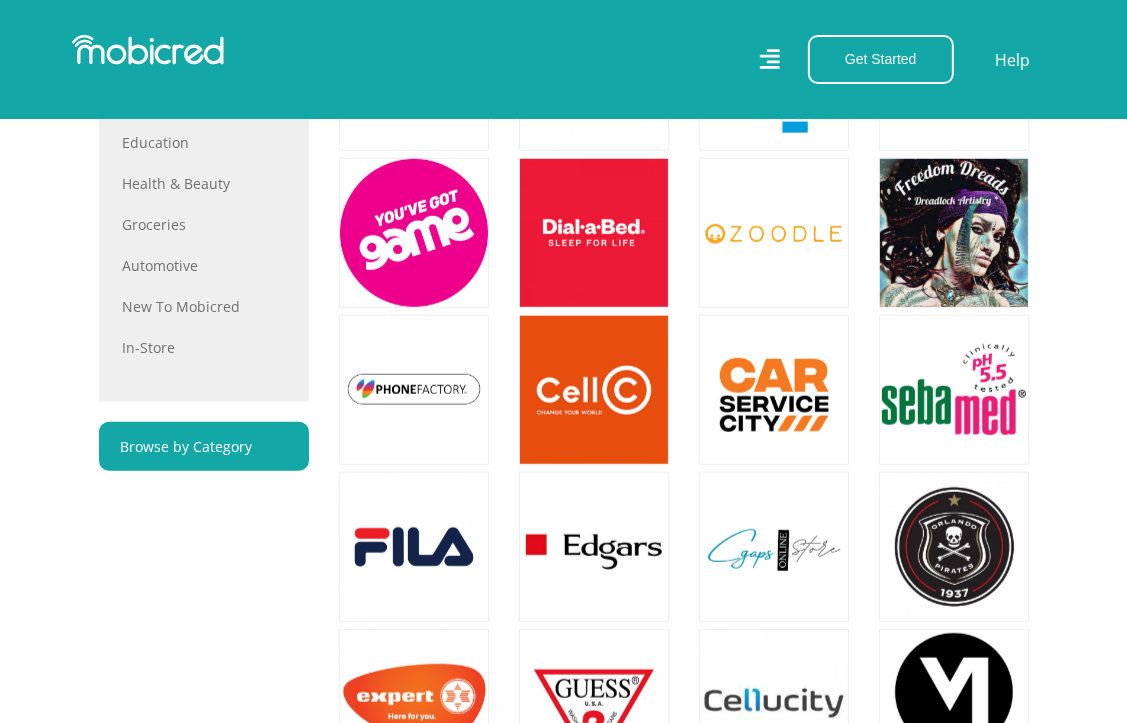 scroll, scrollTop: 1200, scrollLeft: 0, axis: vertical 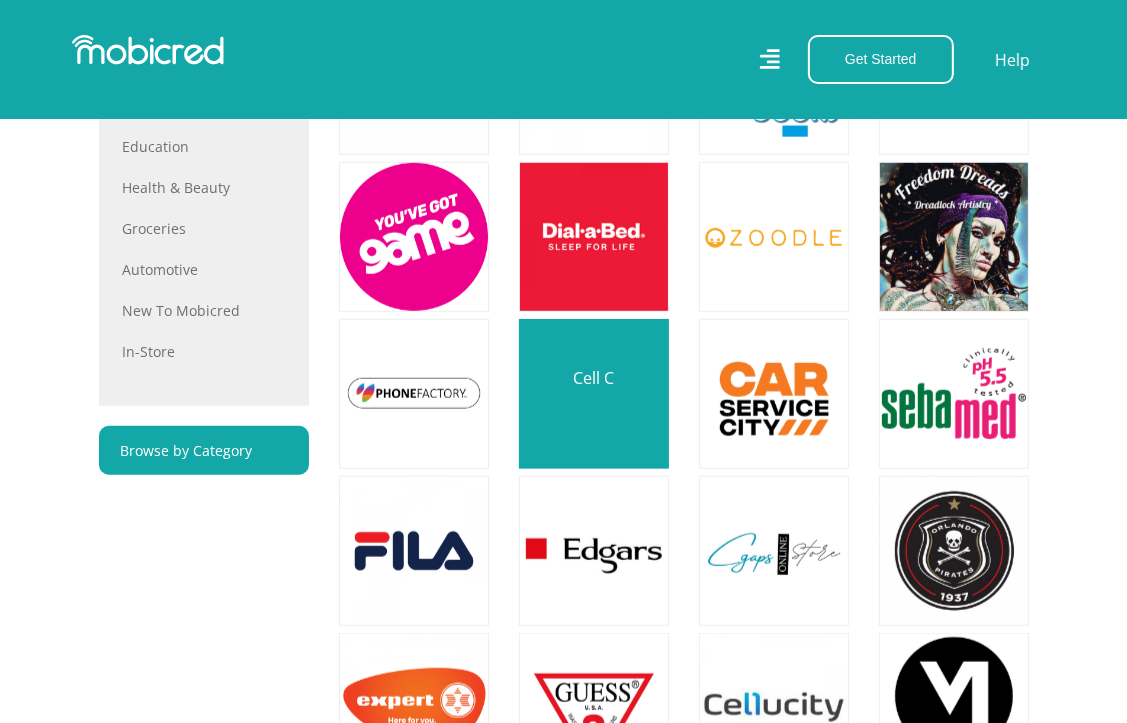 click at bounding box center [593, 394] 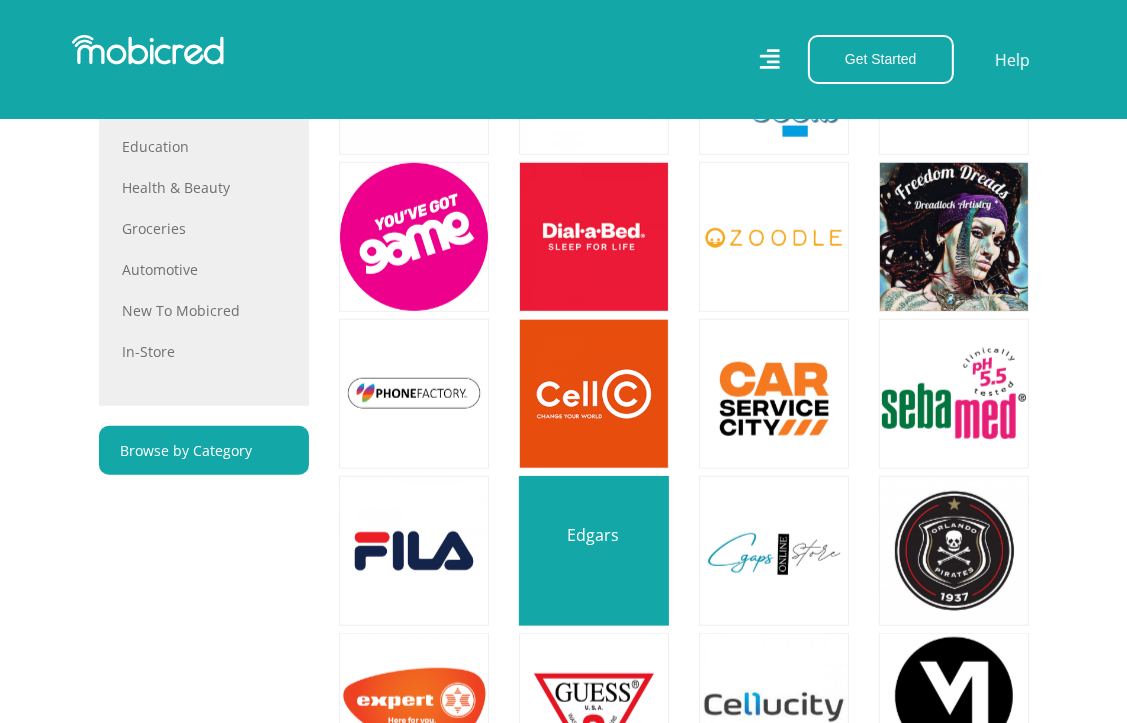 click at bounding box center (593, 551) 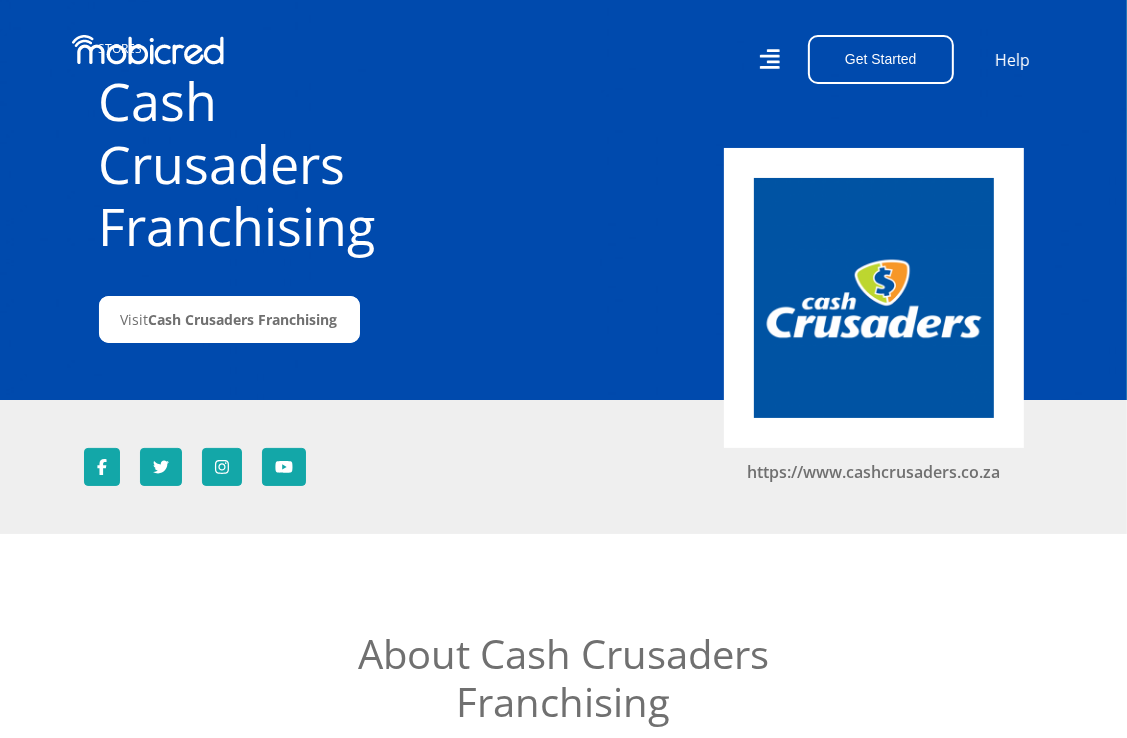 scroll, scrollTop: 0, scrollLeft: 0, axis: both 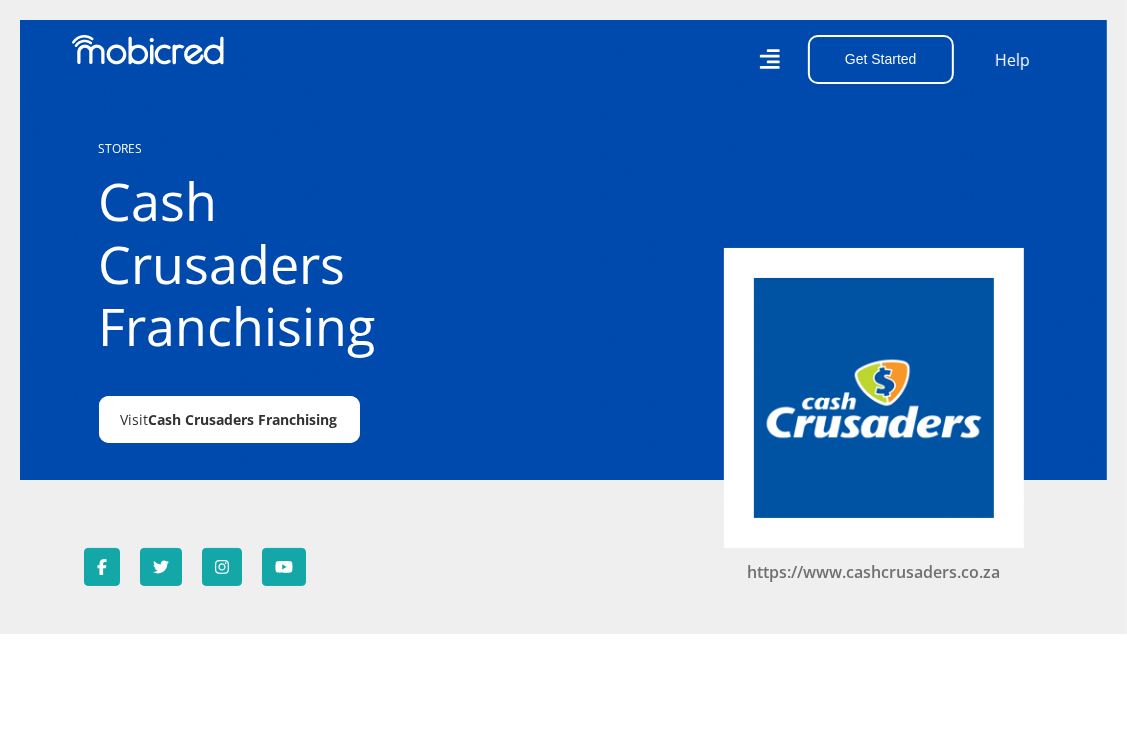 click on "Cash Crusaders Franchising" at bounding box center (243, 419) 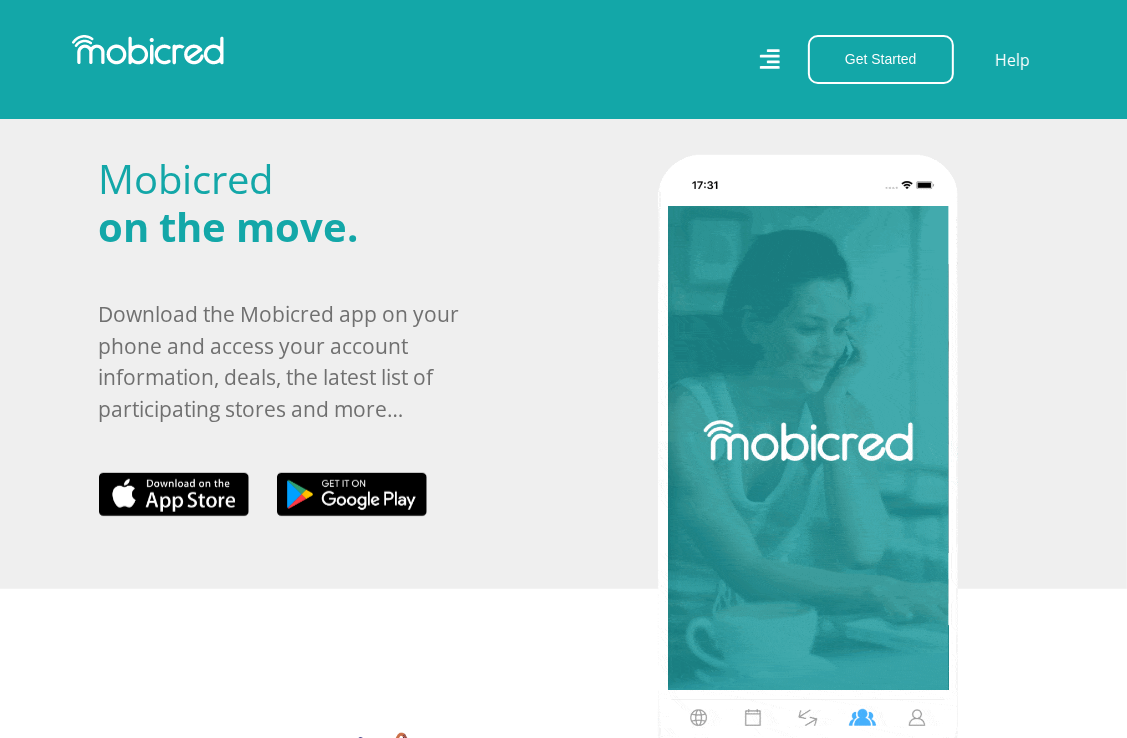 scroll, scrollTop: 500, scrollLeft: 0, axis: vertical 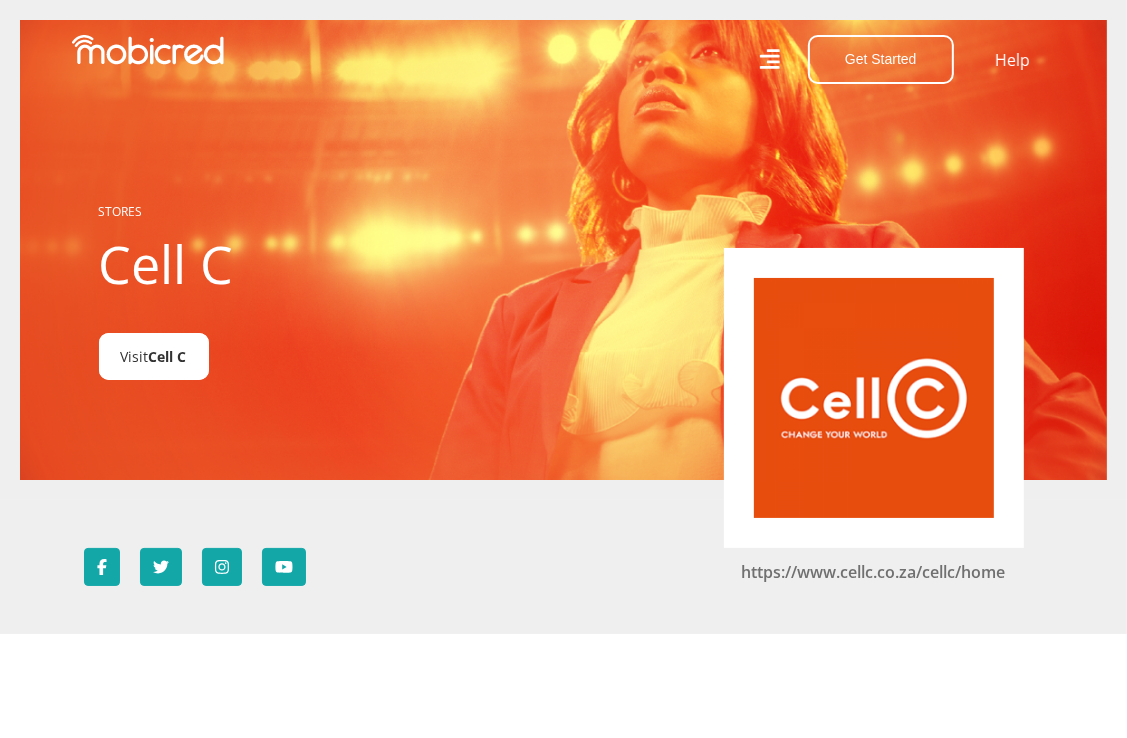 click on "Cell C" at bounding box center (168, 356) 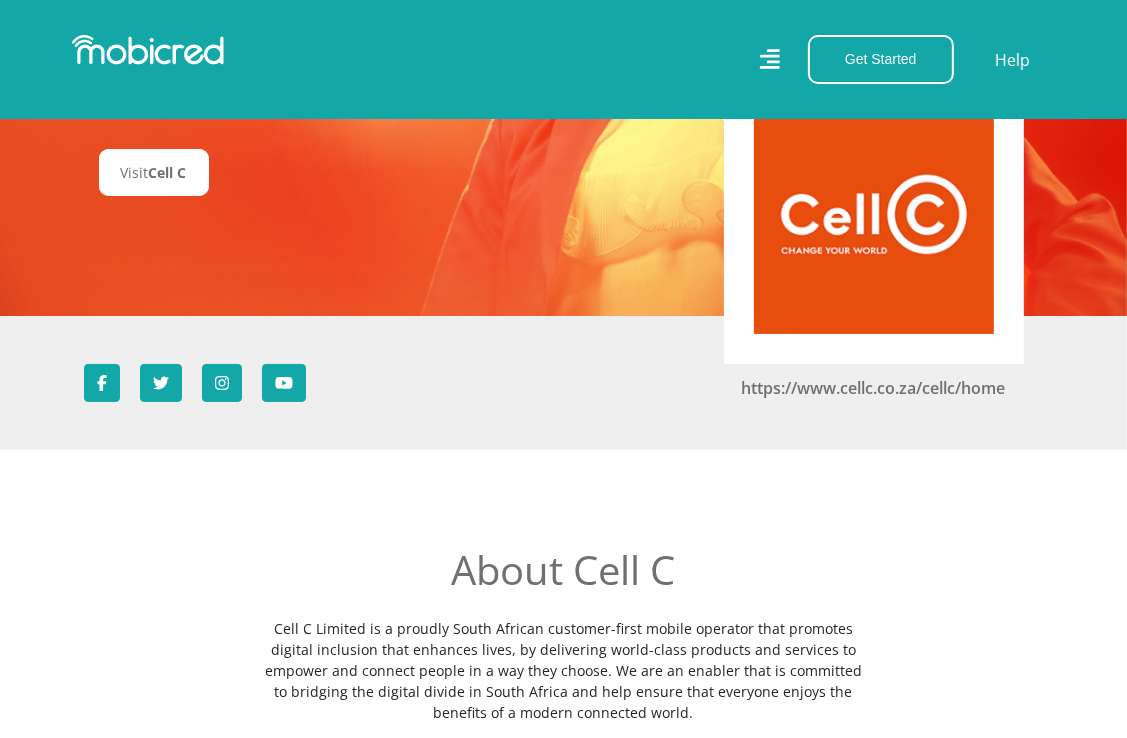 scroll, scrollTop: 0, scrollLeft: 0, axis: both 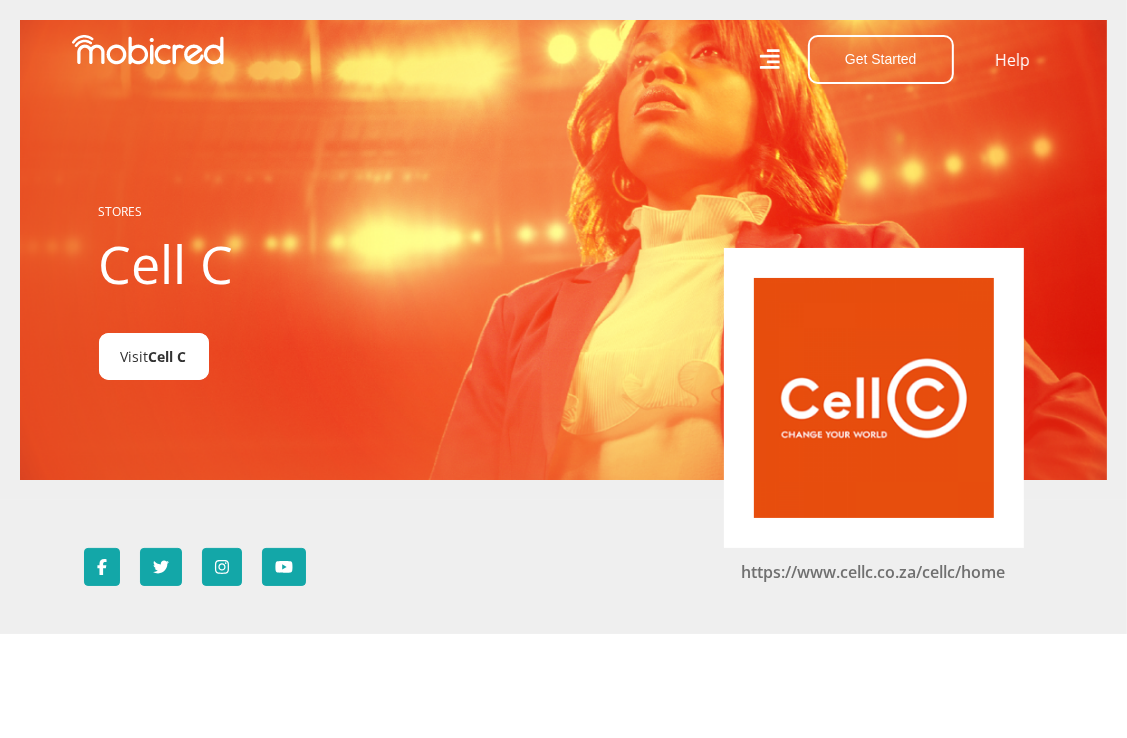 click on "Visit Cell C" at bounding box center [154, 356] 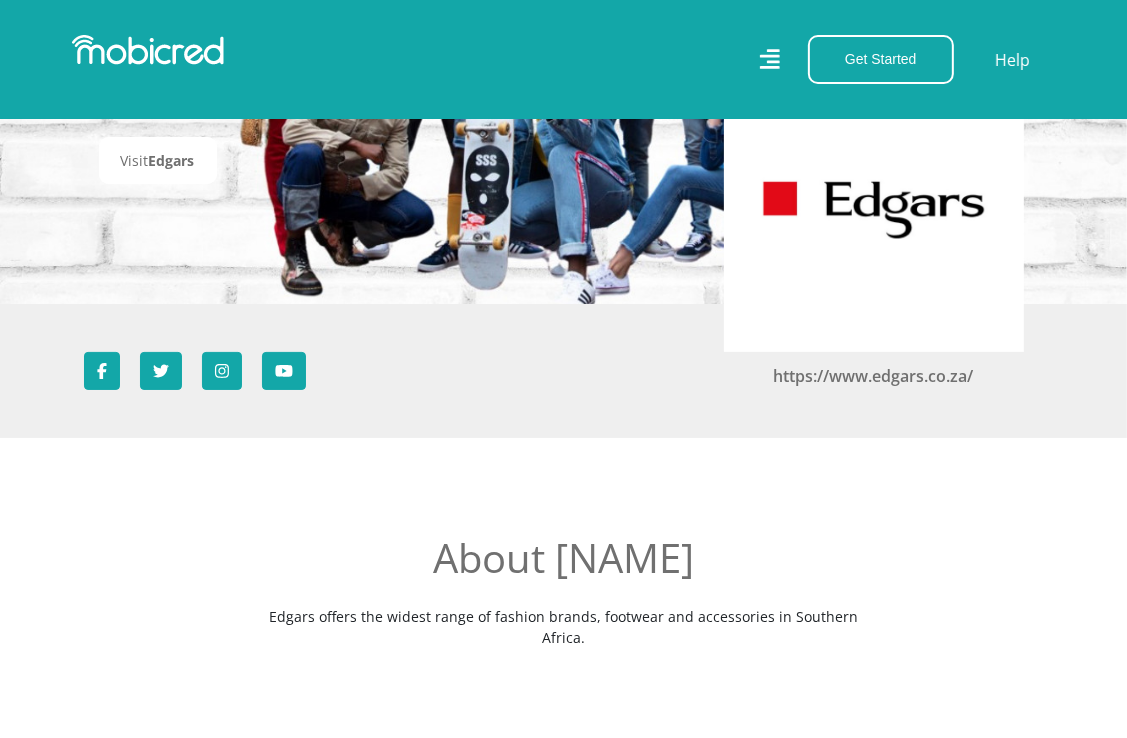 scroll, scrollTop: 200, scrollLeft: 0, axis: vertical 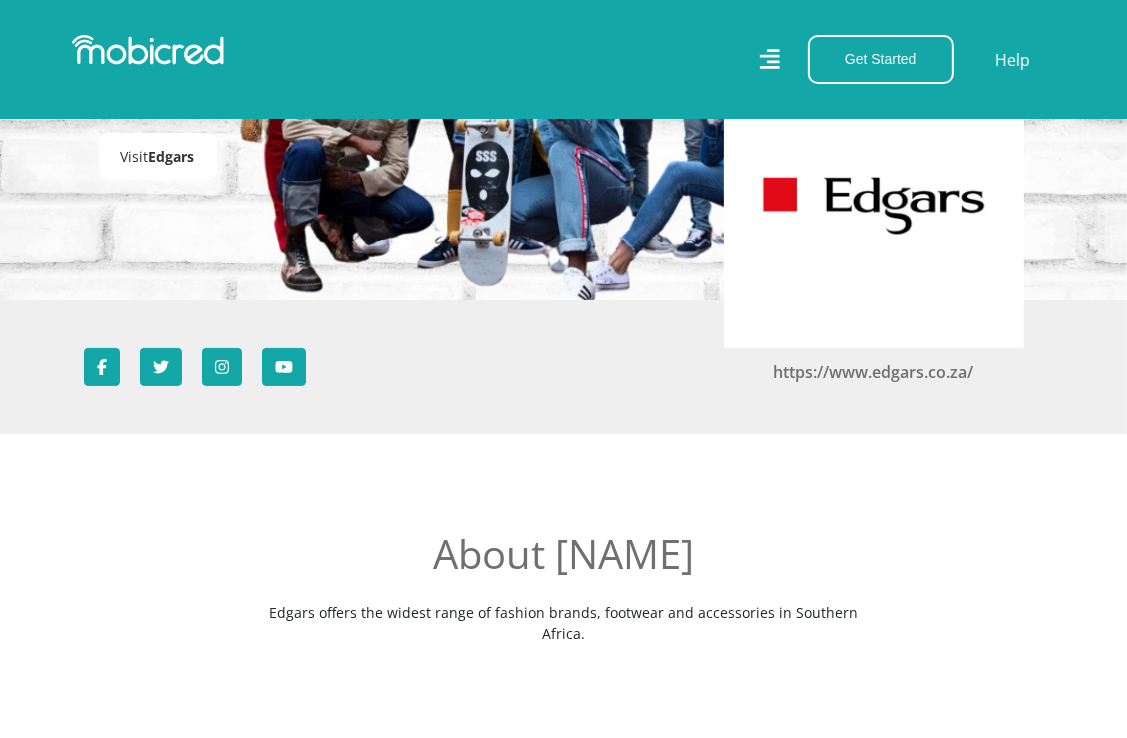 click on "Visit [NAME]" at bounding box center [158, 156] 